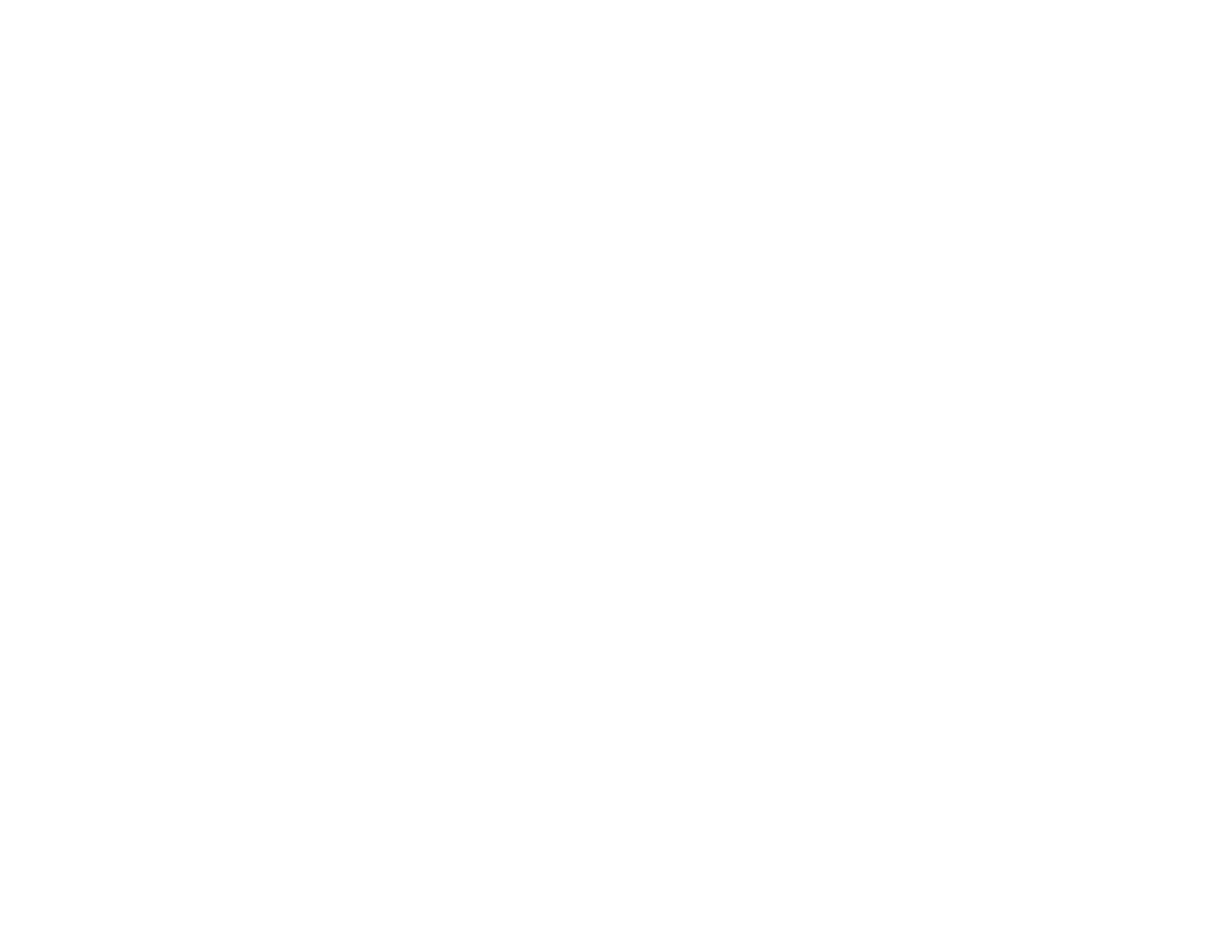 scroll, scrollTop: 0, scrollLeft: 0, axis: both 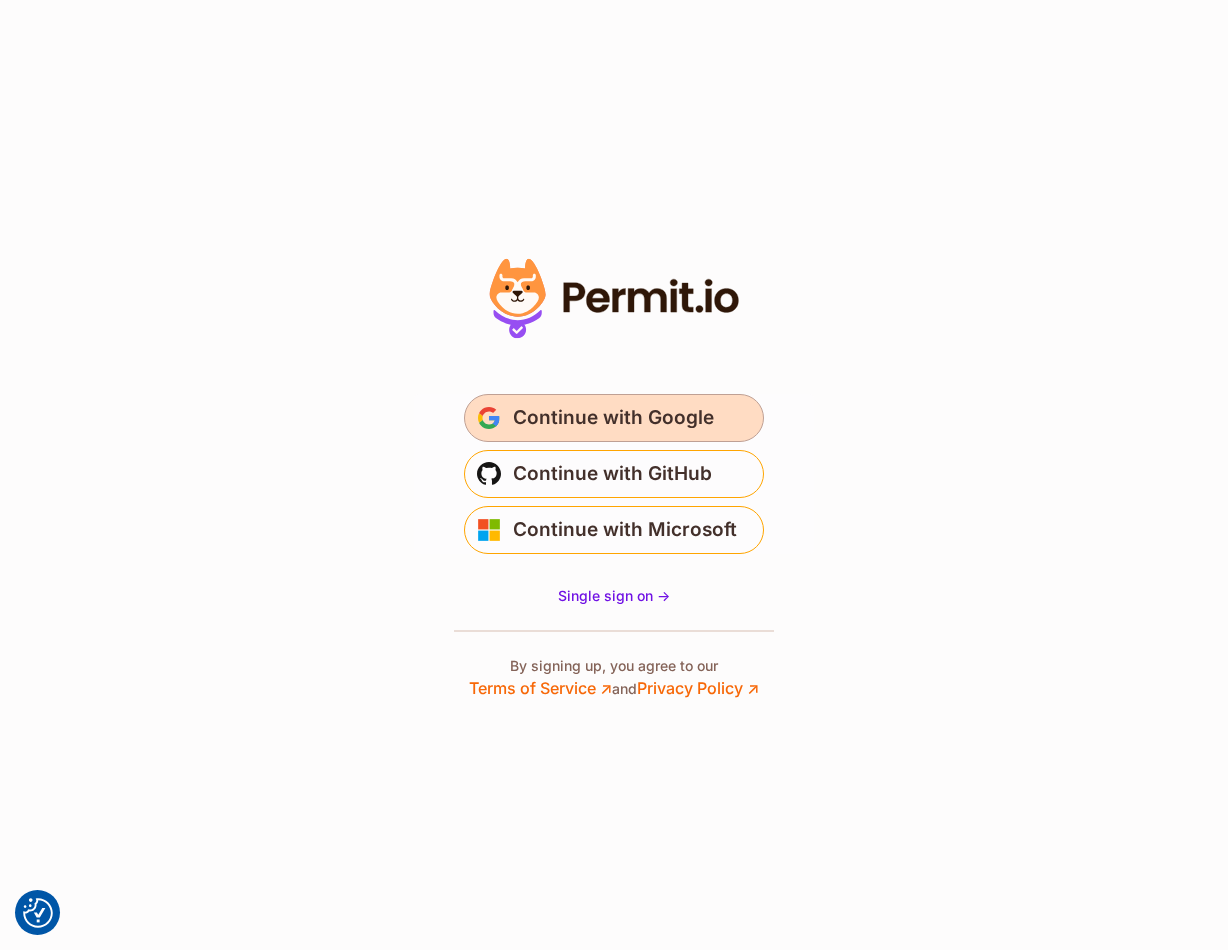 click on "Continue with Google" at bounding box center (613, 418) 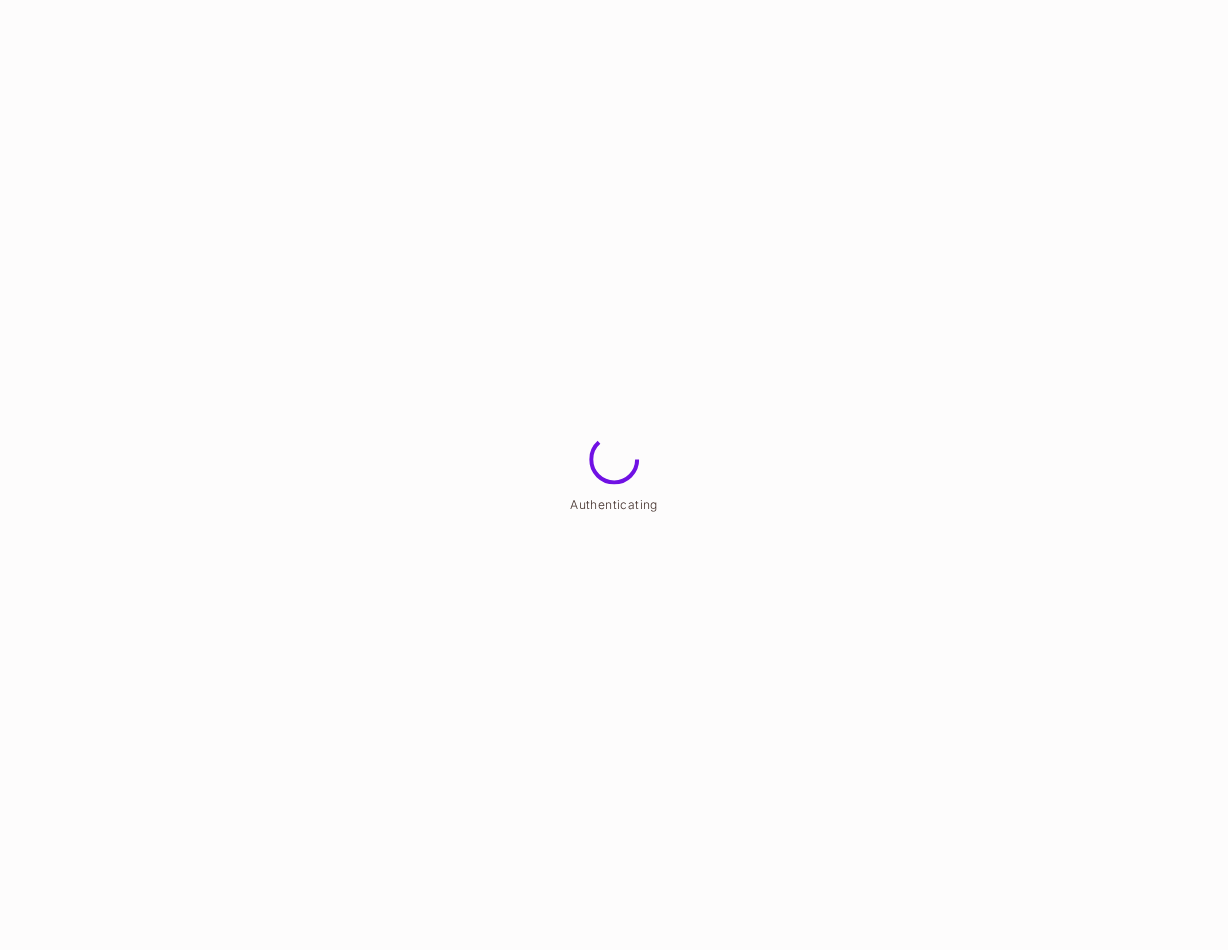 scroll, scrollTop: 0, scrollLeft: 0, axis: both 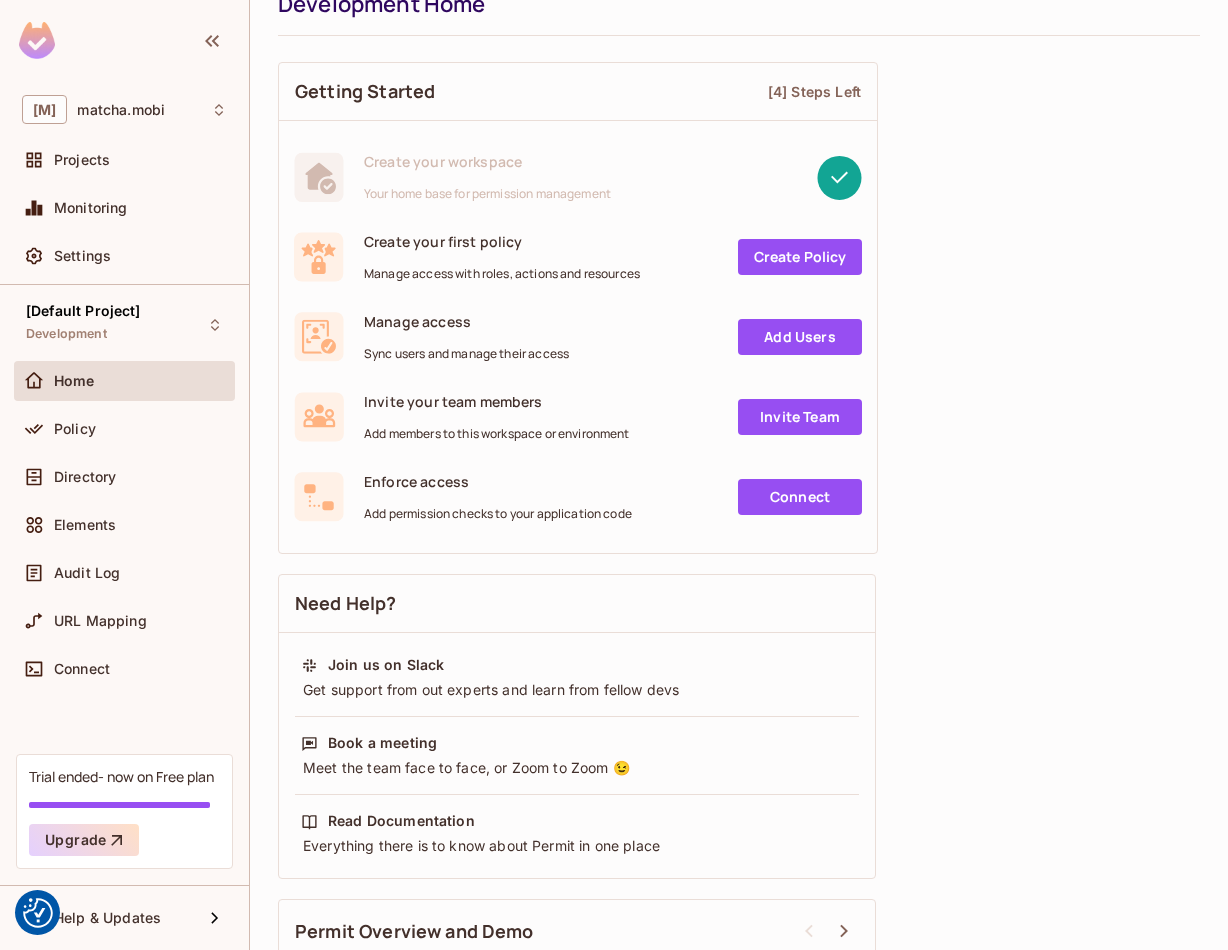 click on "Create your first policy Manage access with roles, actions and resources Create Policy" at bounding box center (578, 257) 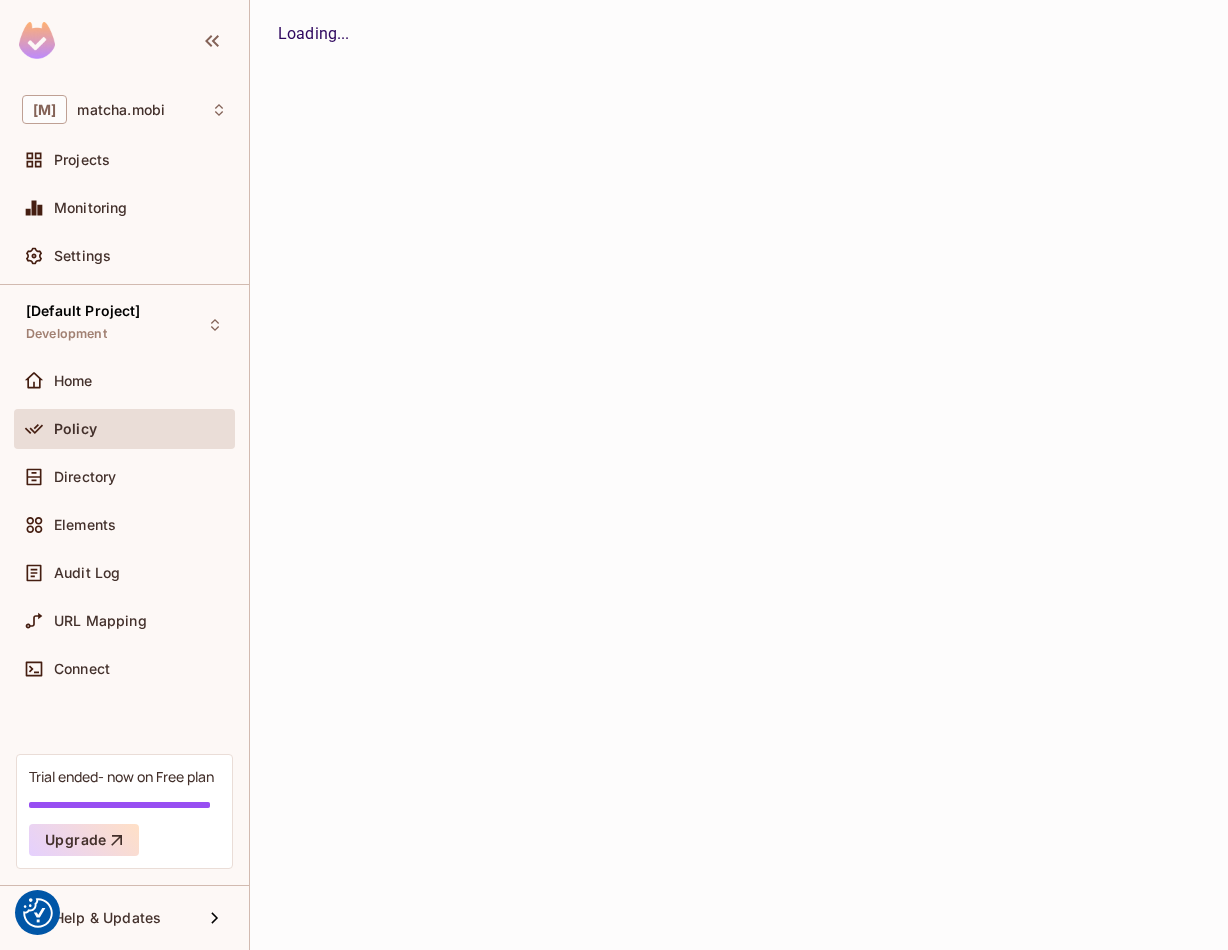 scroll, scrollTop: 0, scrollLeft: 0, axis: both 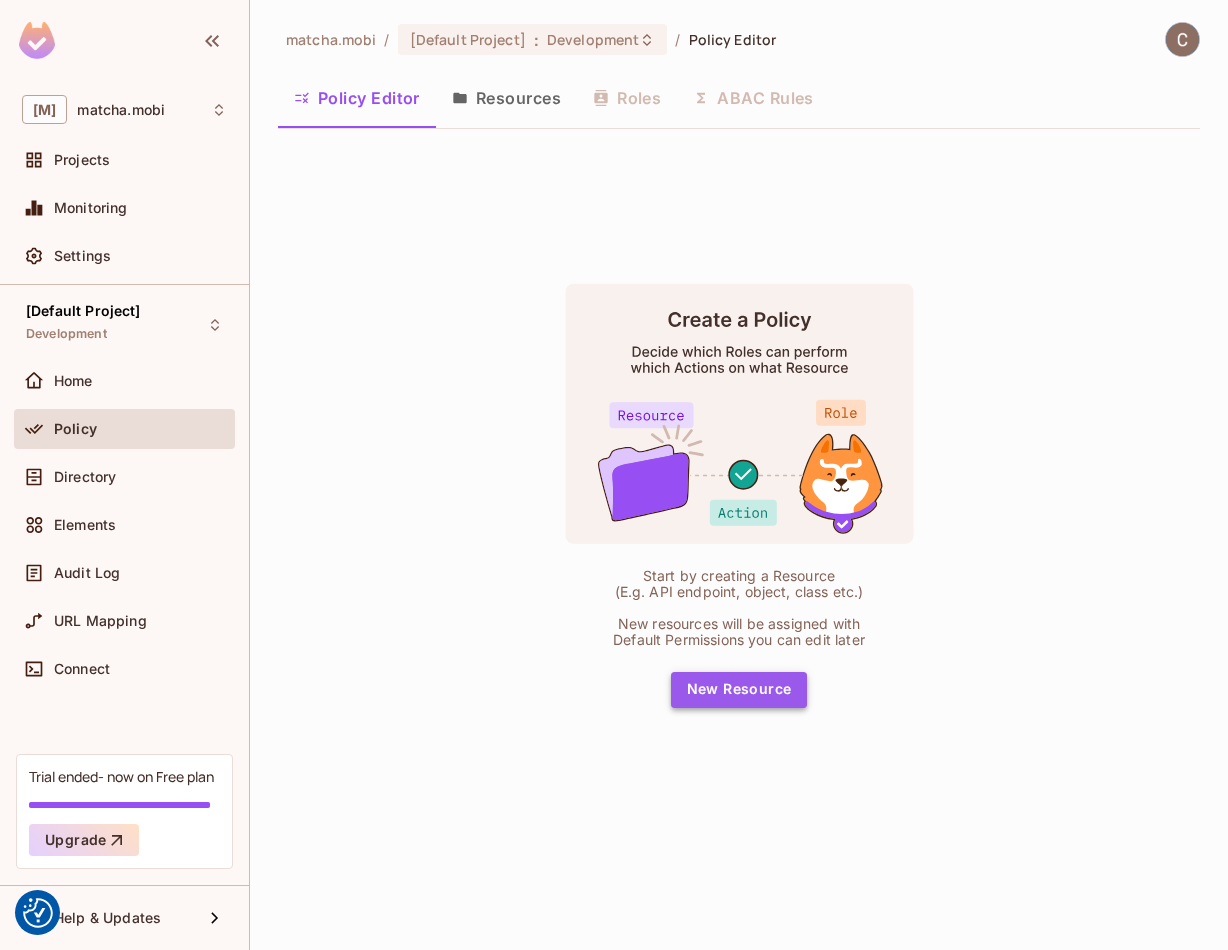 click on "New Resource" at bounding box center [739, 690] 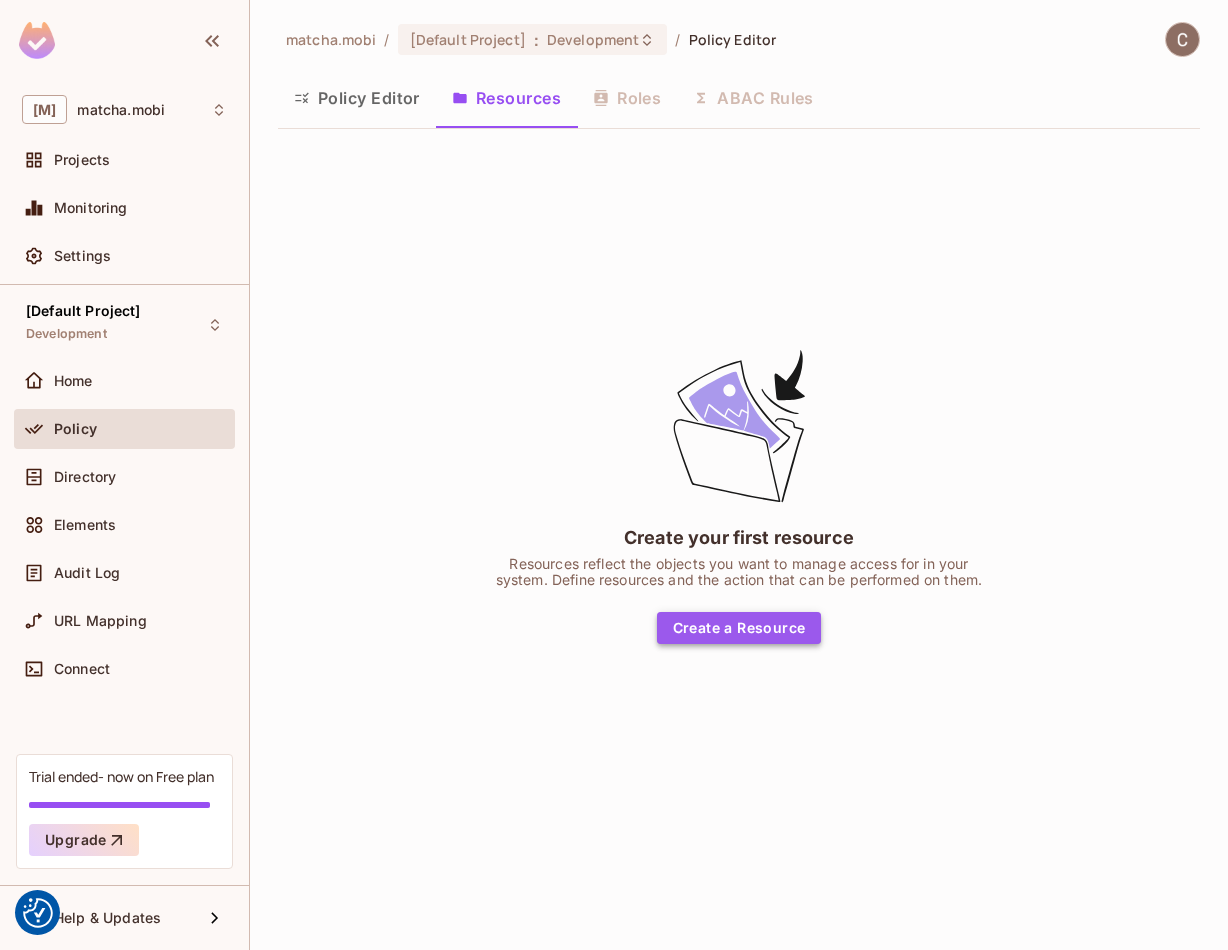 click on "Create a Resource" at bounding box center [739, 628] 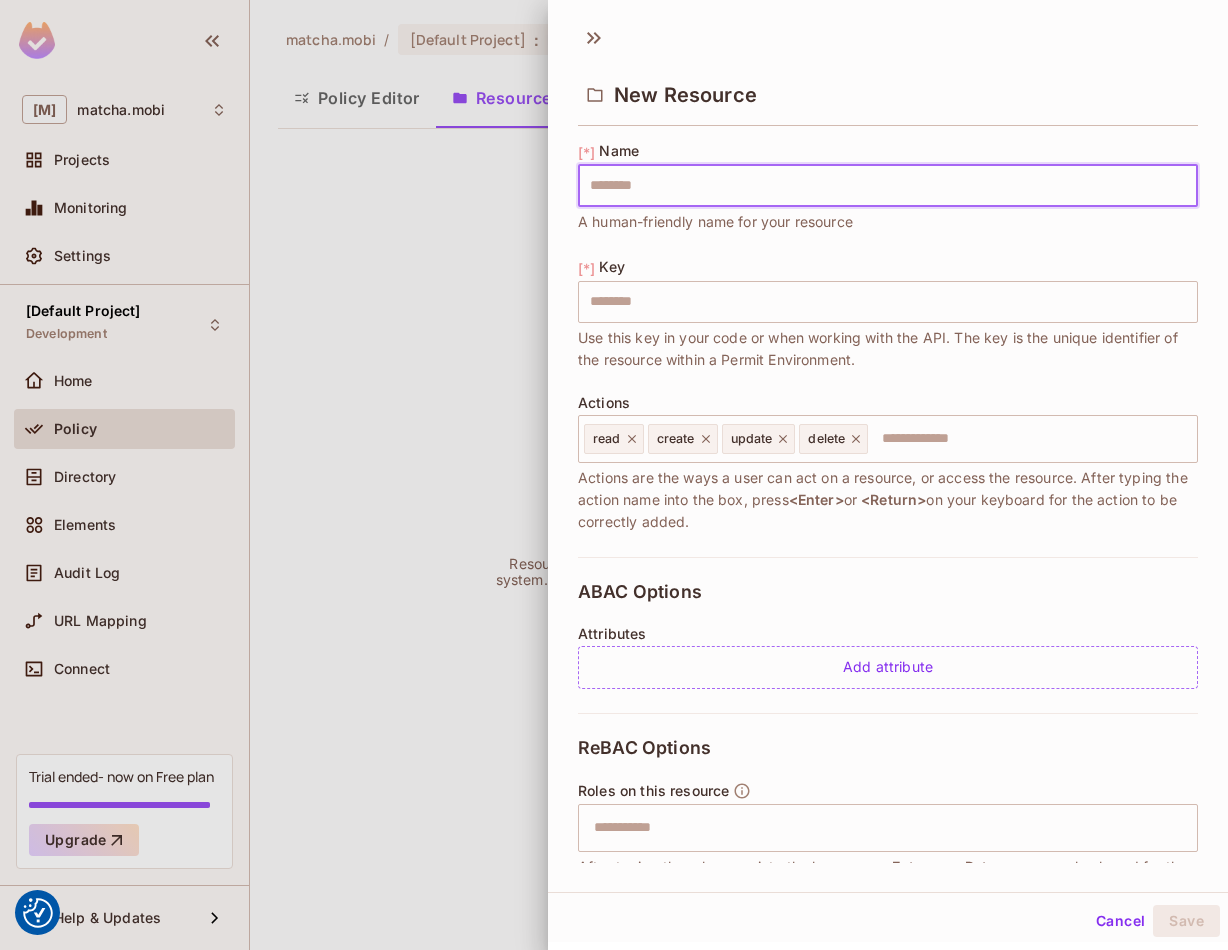 click at bounding box center (888, 186) 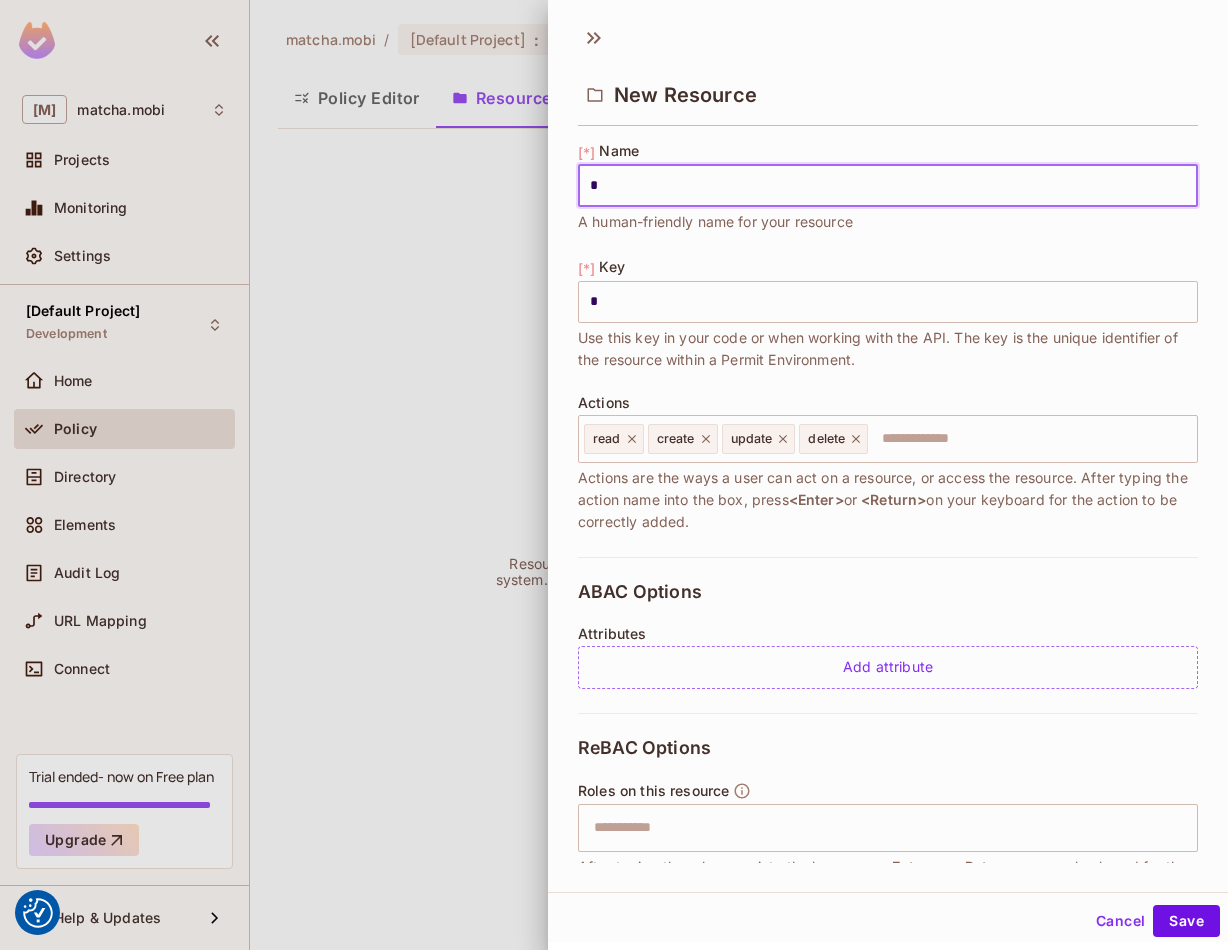 type on "[**]" 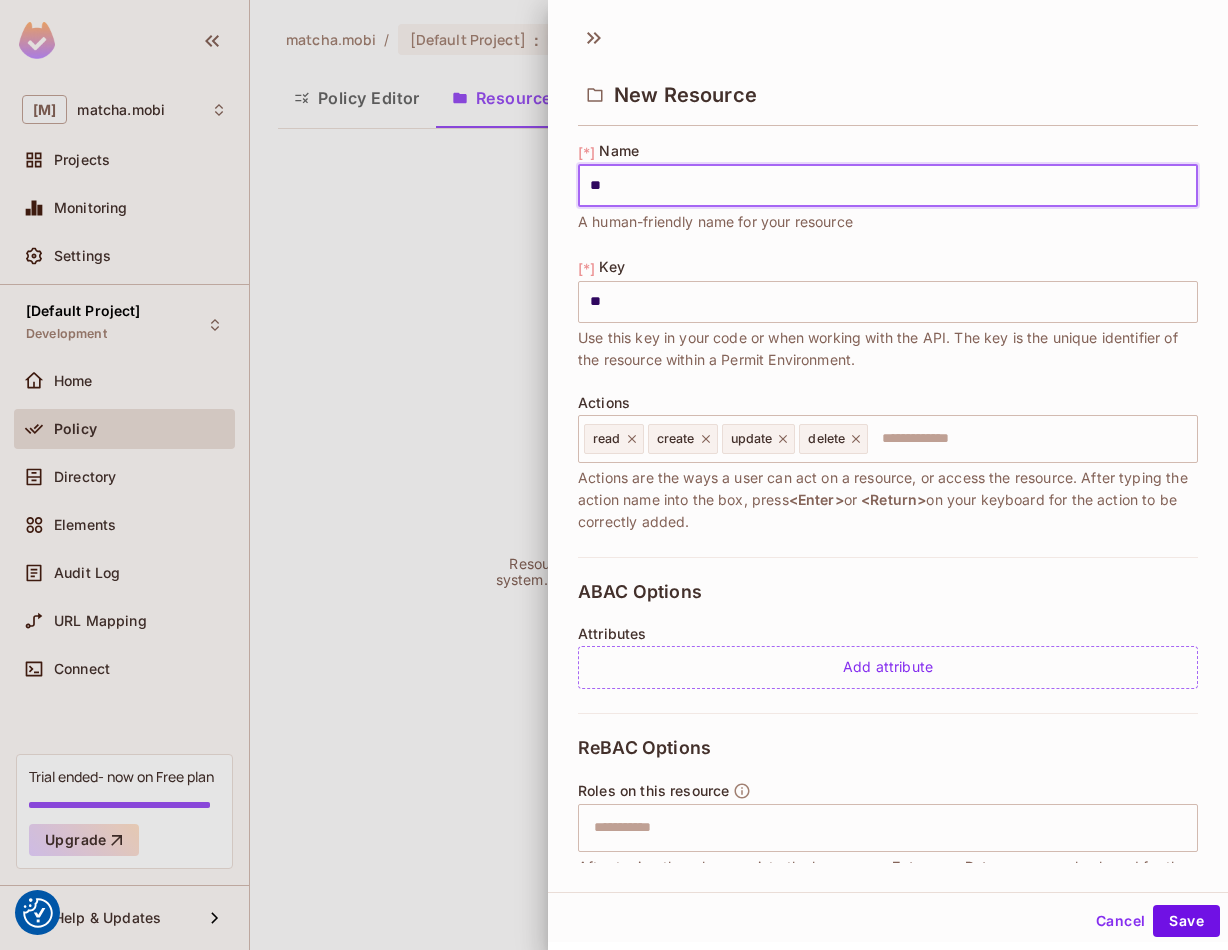 type on "[***]" 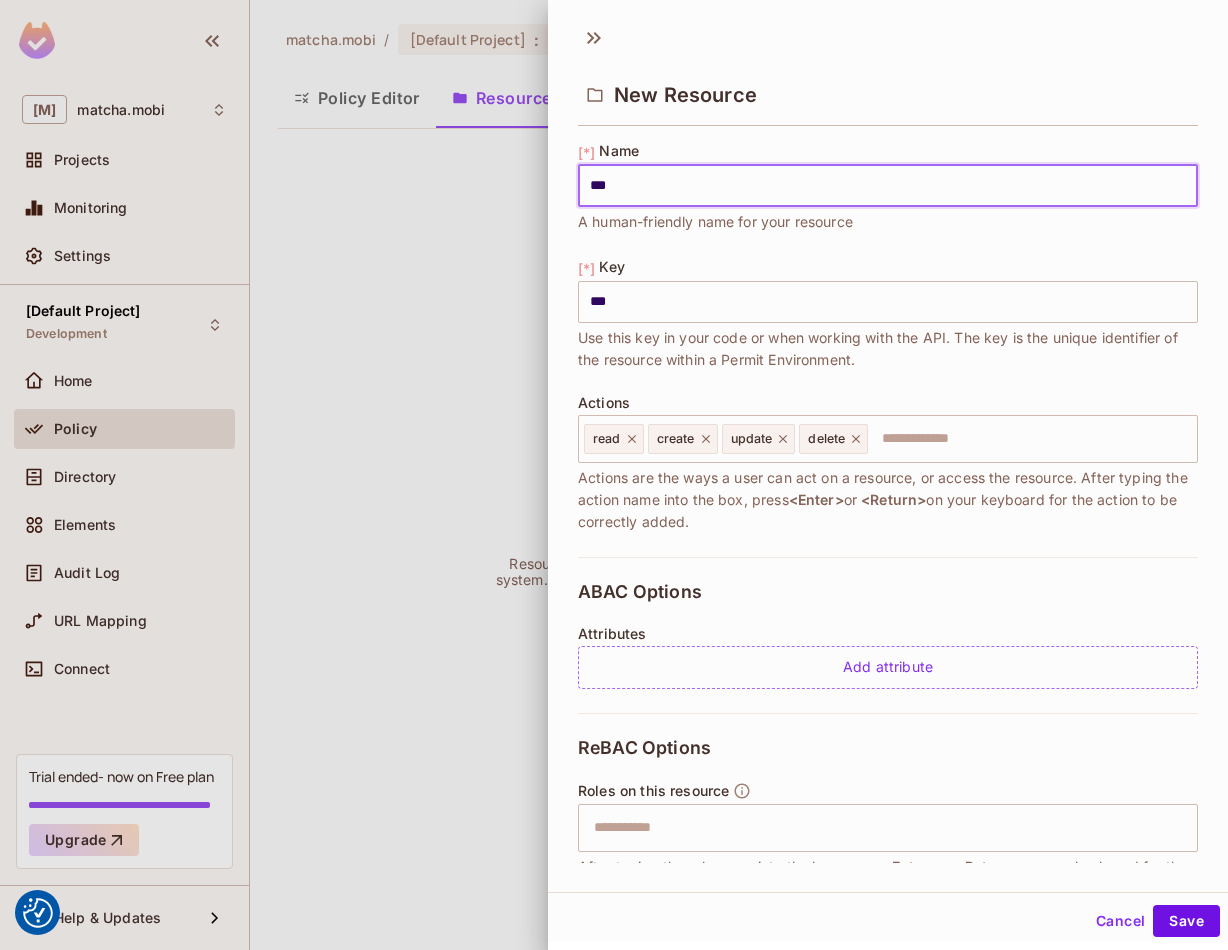 type on "[****]" 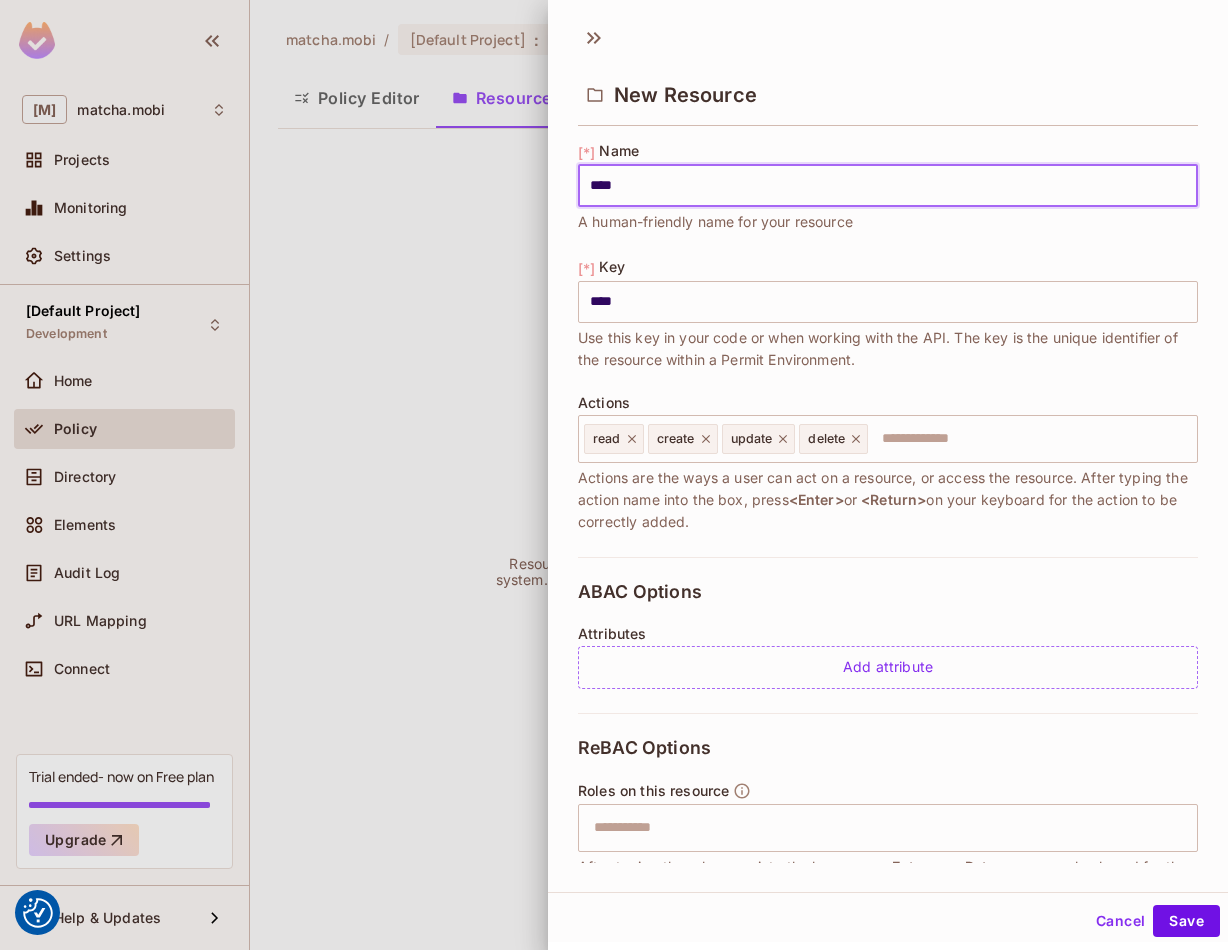 type on "[*****]" 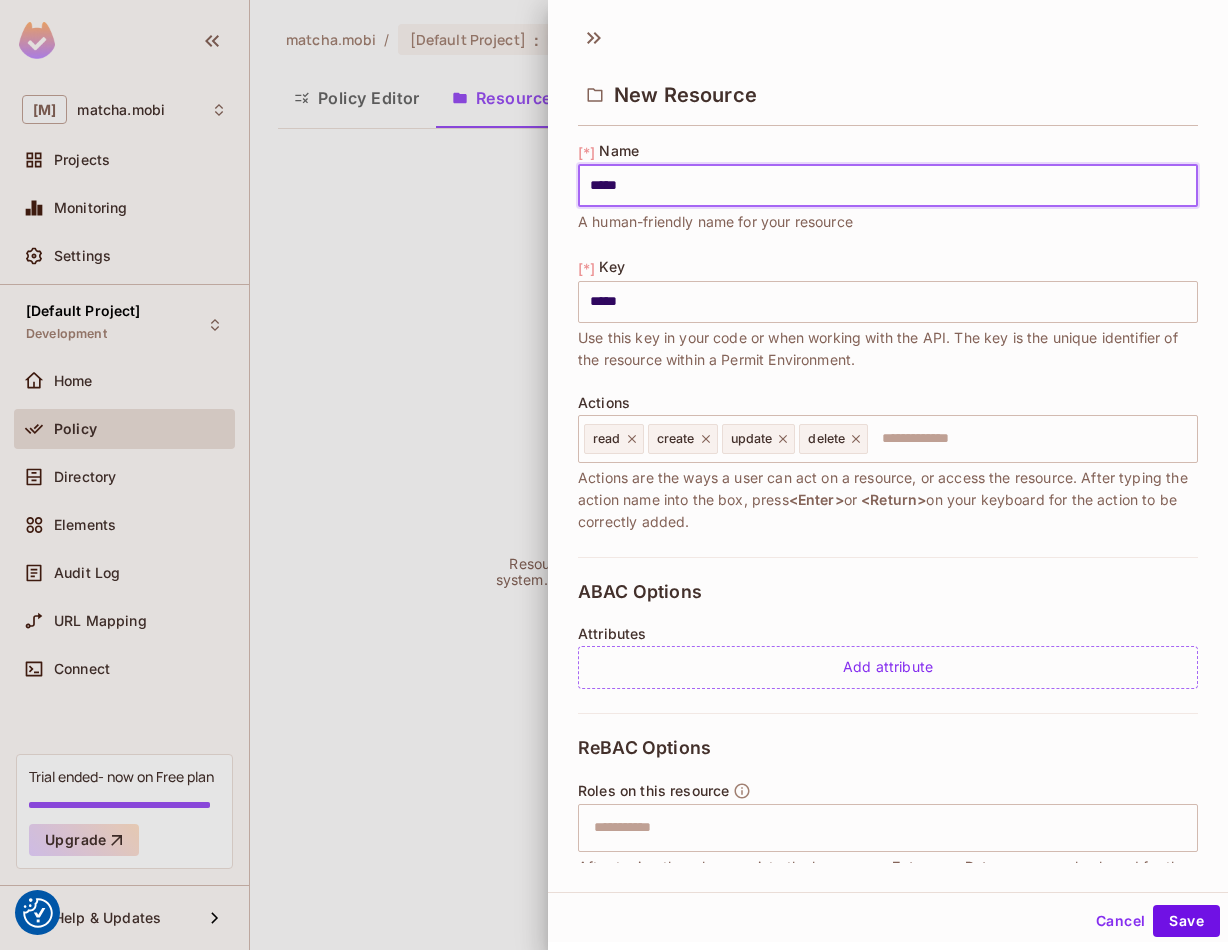 type on "******" 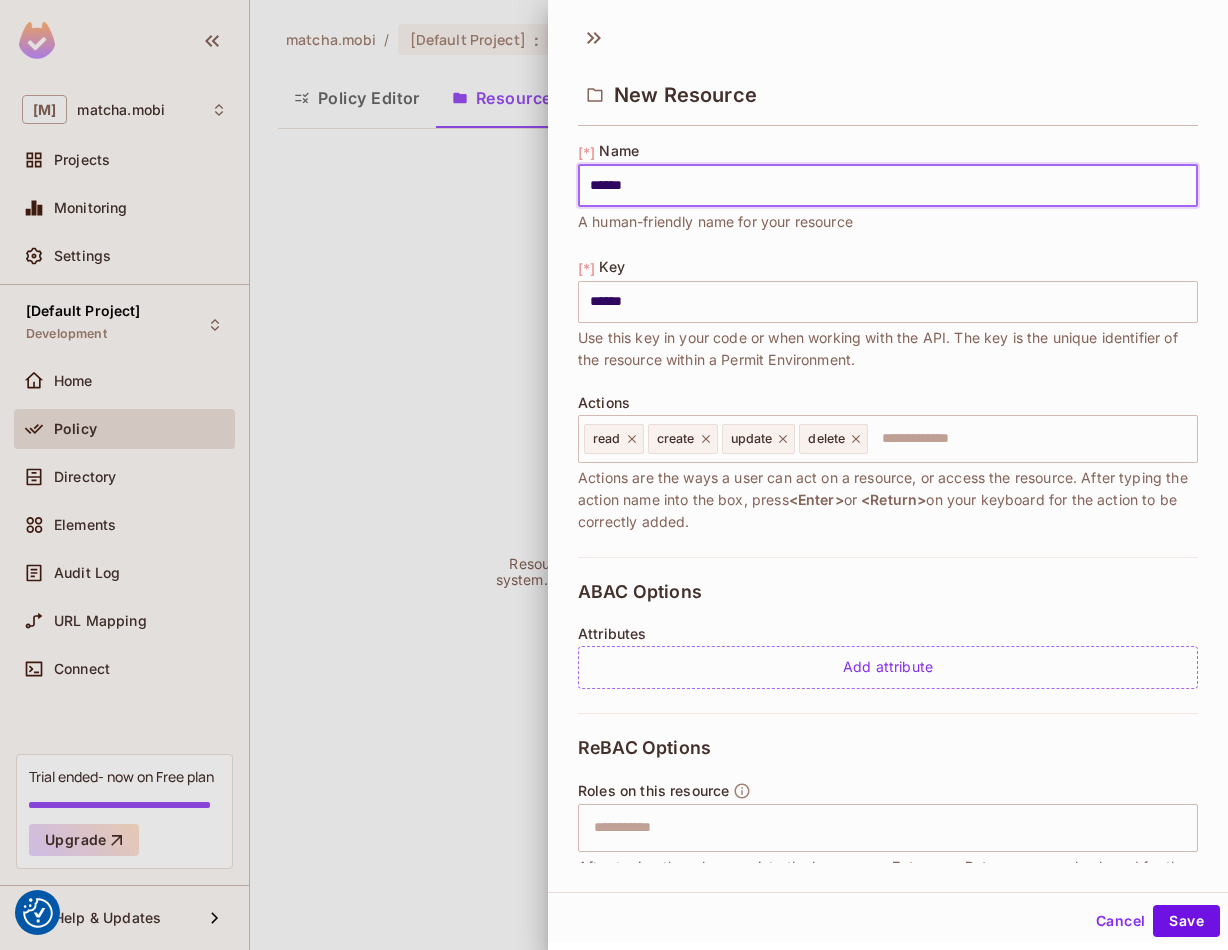 type on "*******" 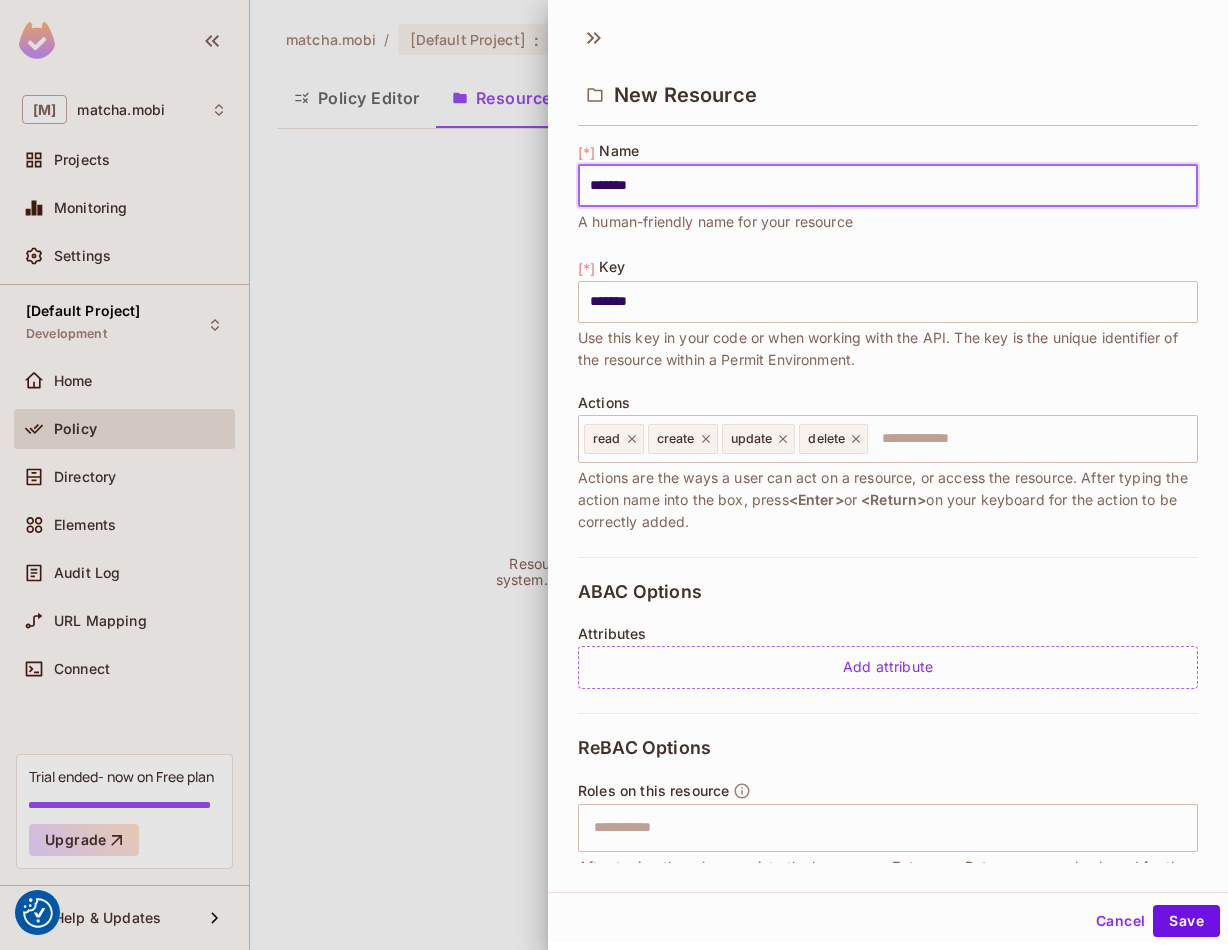 type on "[********]" 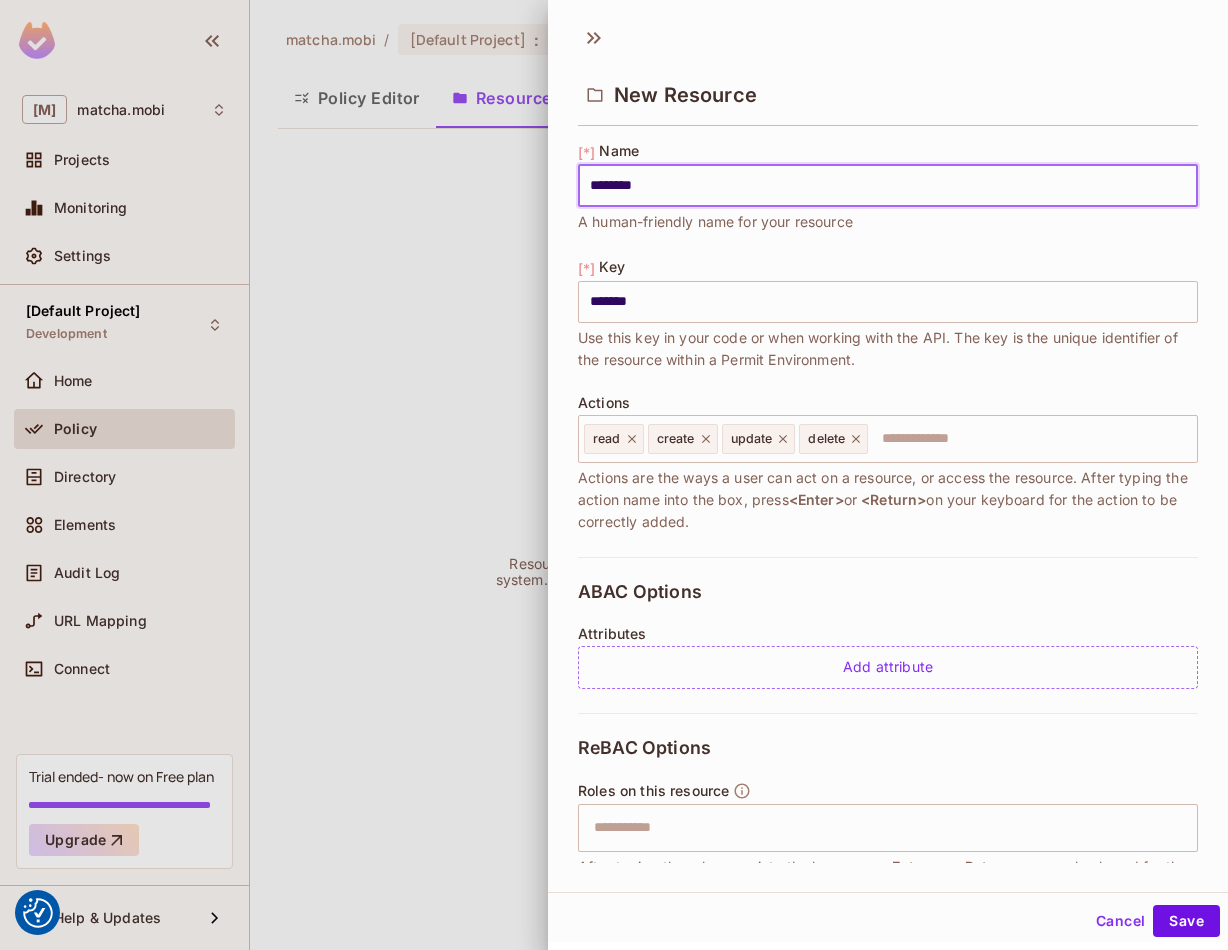 type on "[********]" 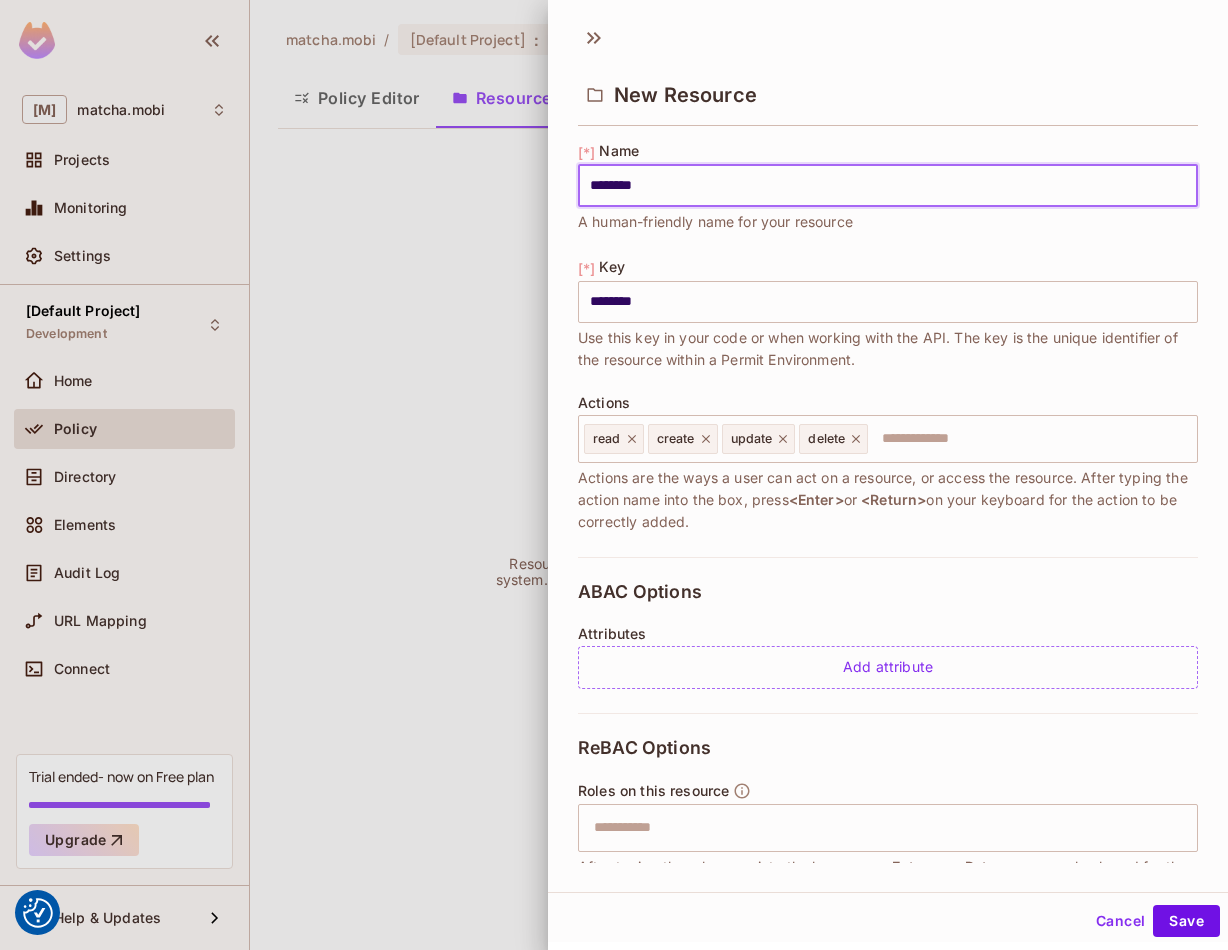 type on "*********" 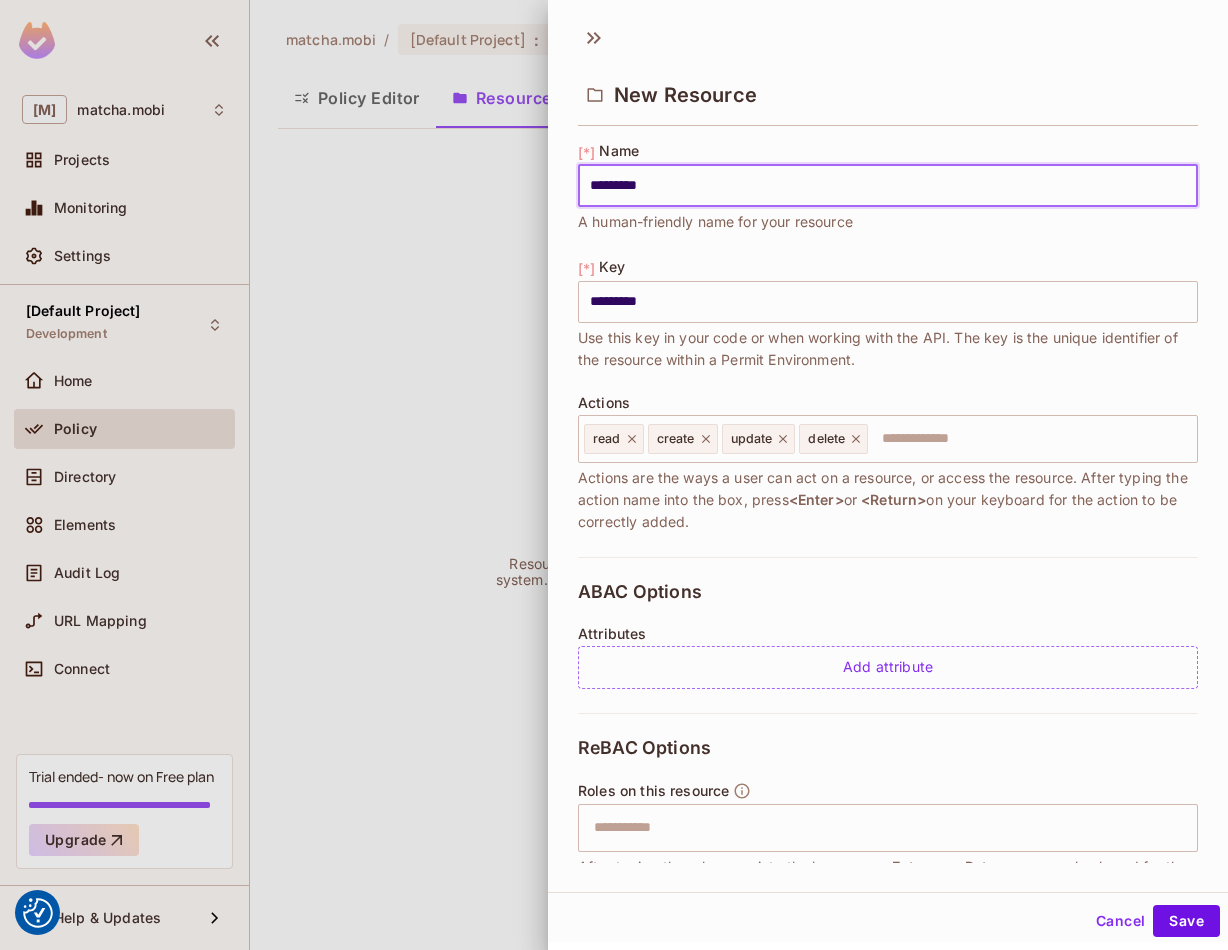 type on "[********]" 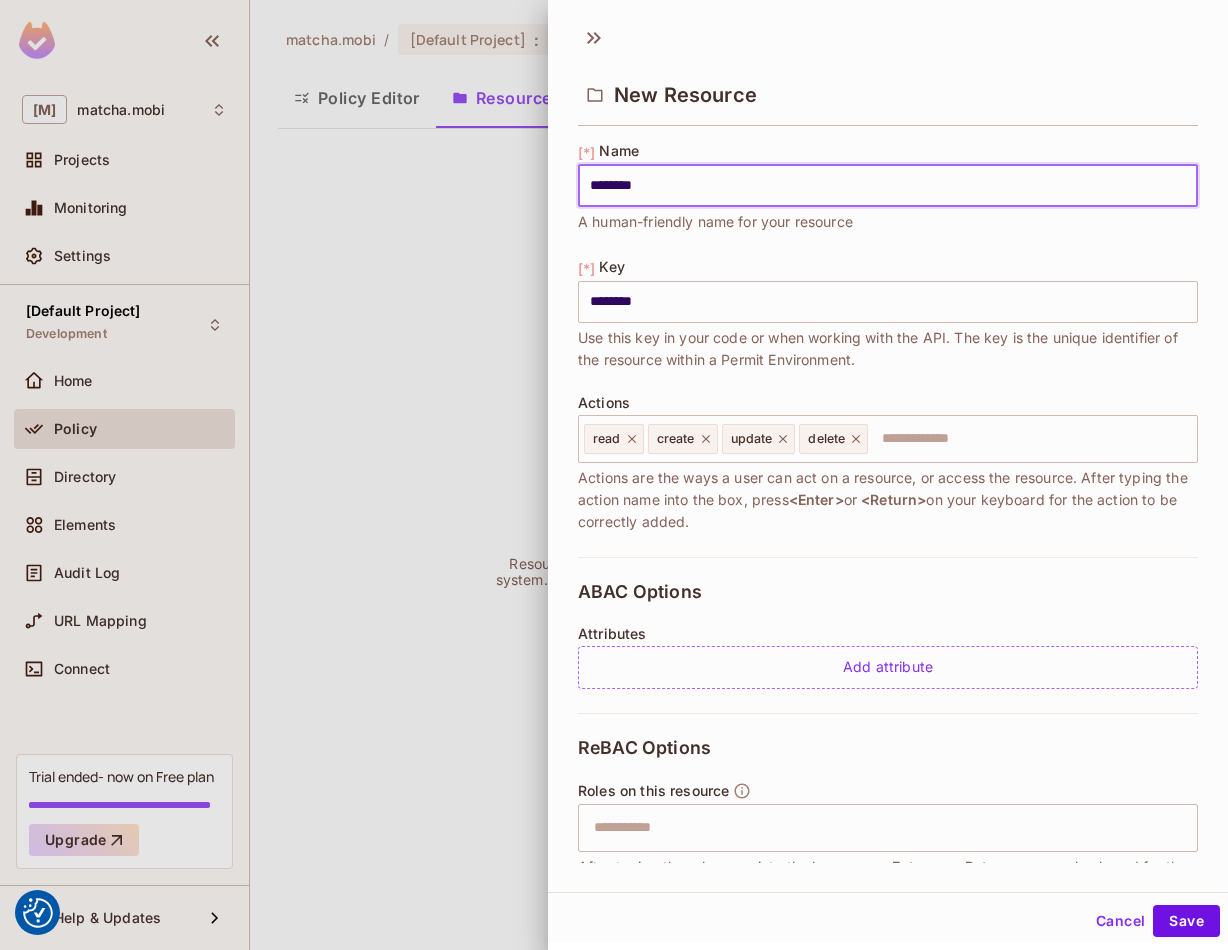 type on "*******" 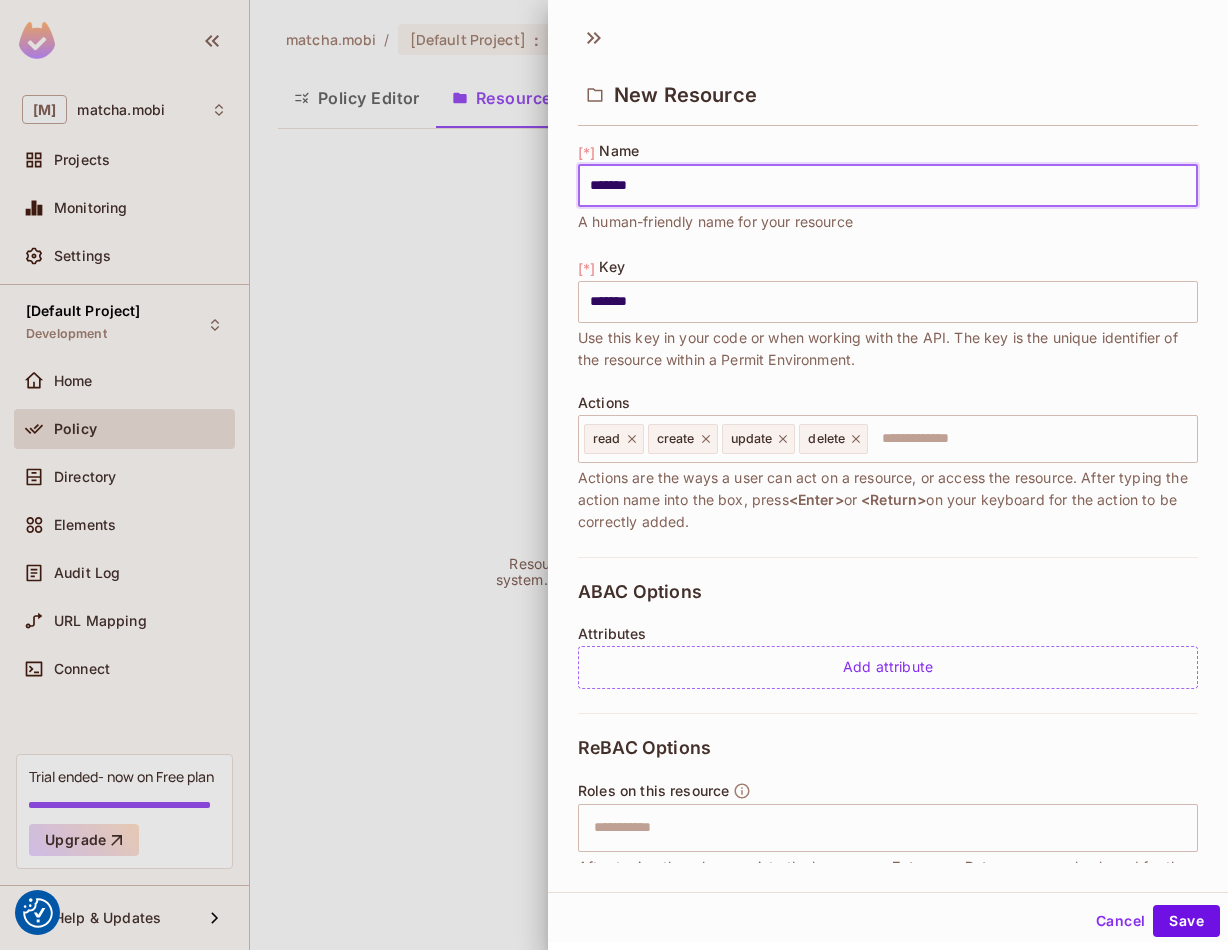 type on "******" 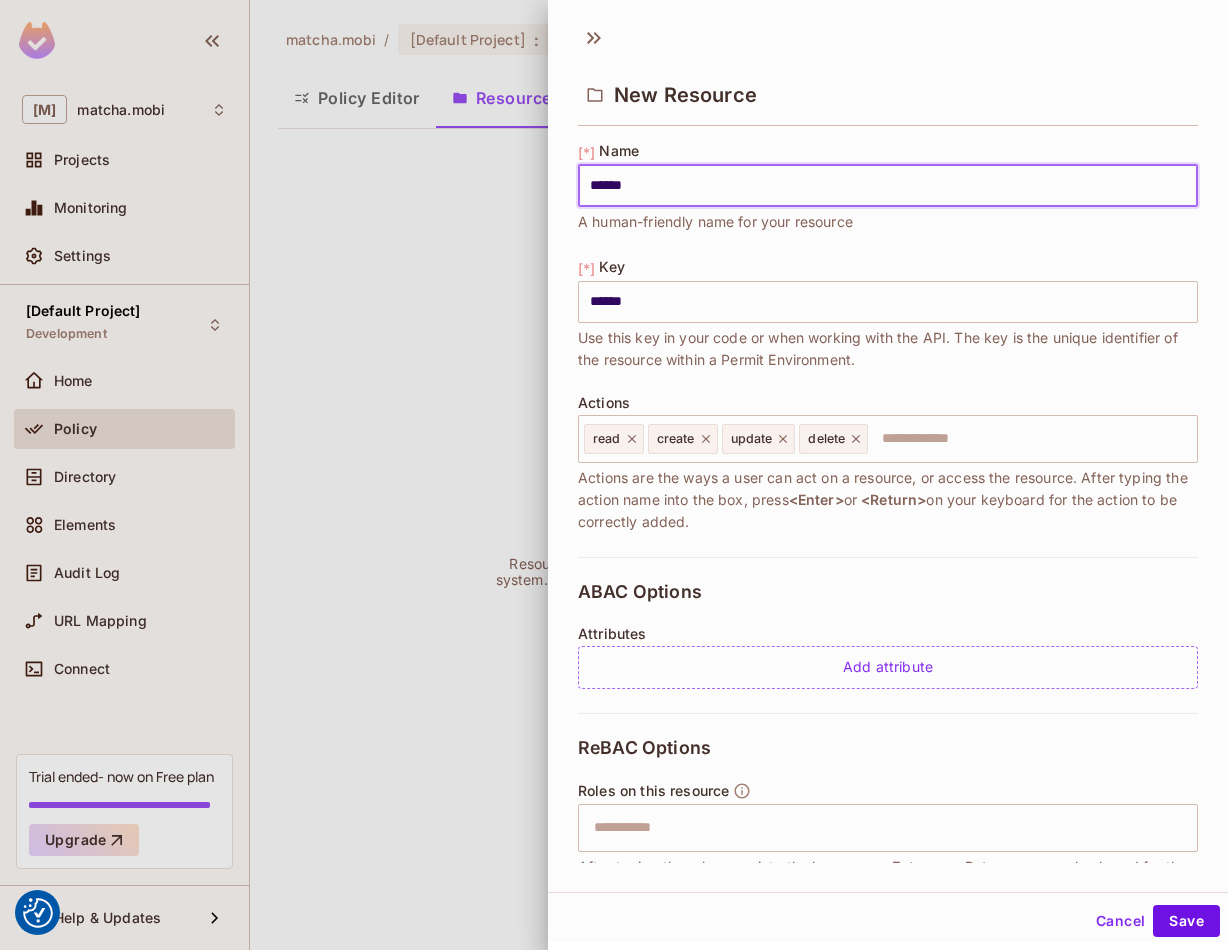 type on "[*****]" 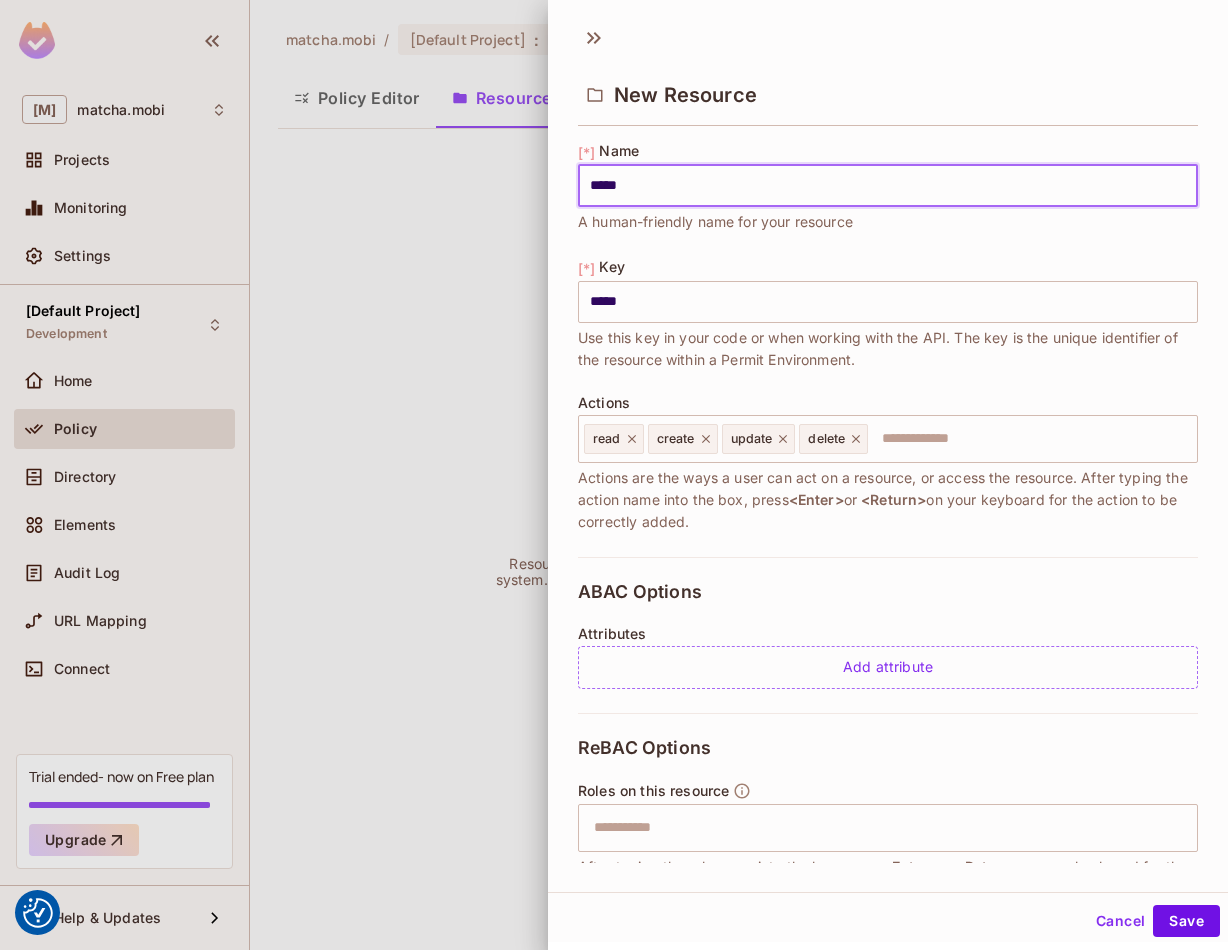 type on "[****]" 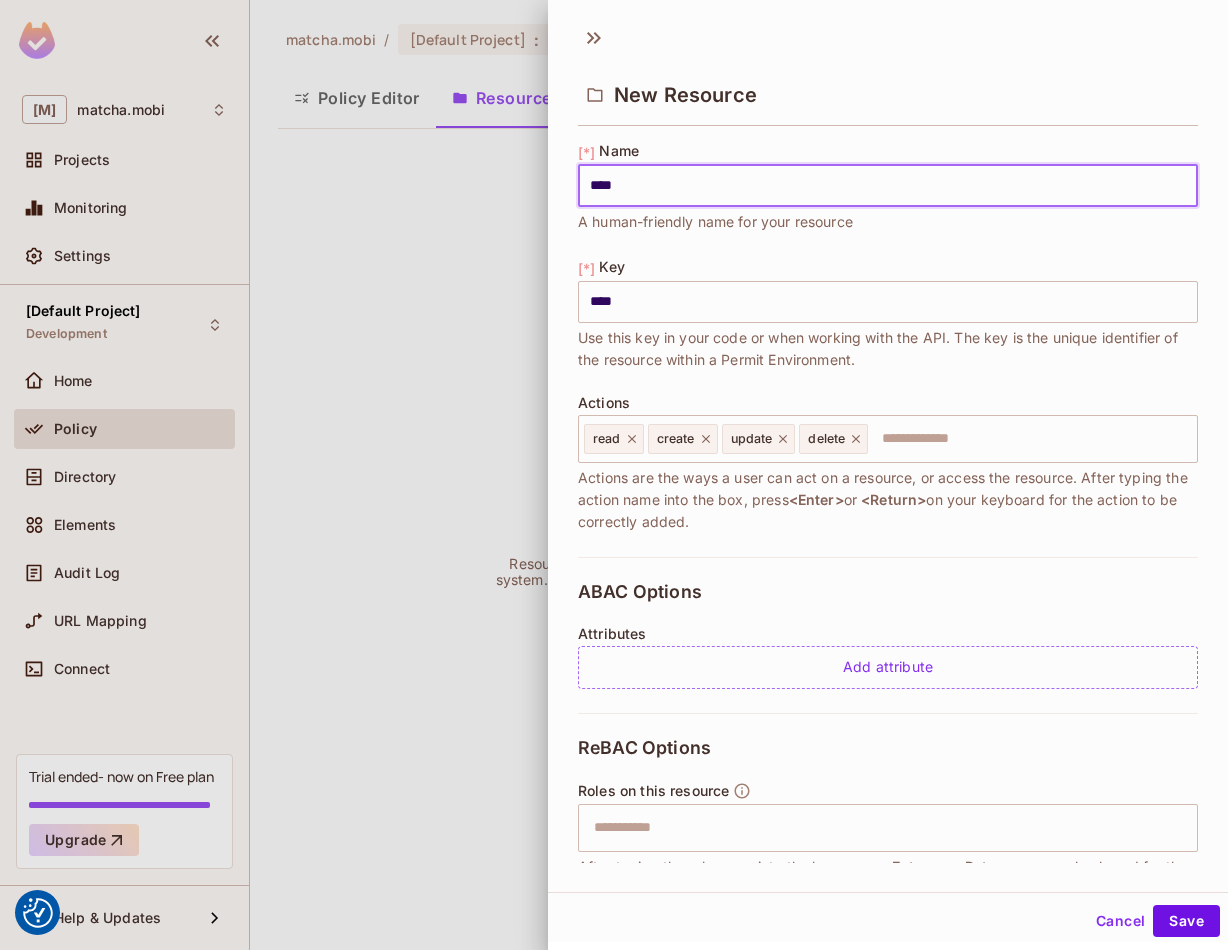 type on "[*****]" 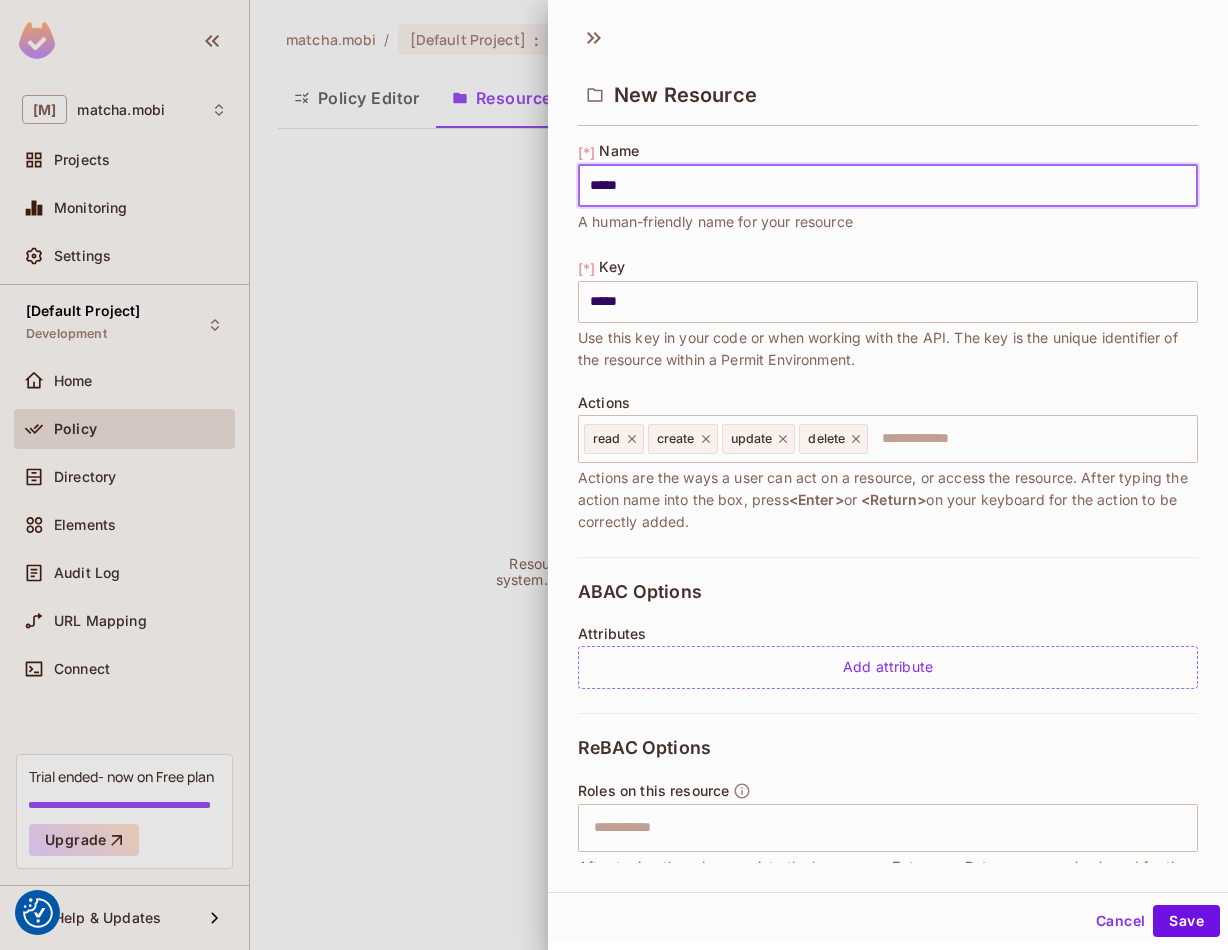 type on "******" 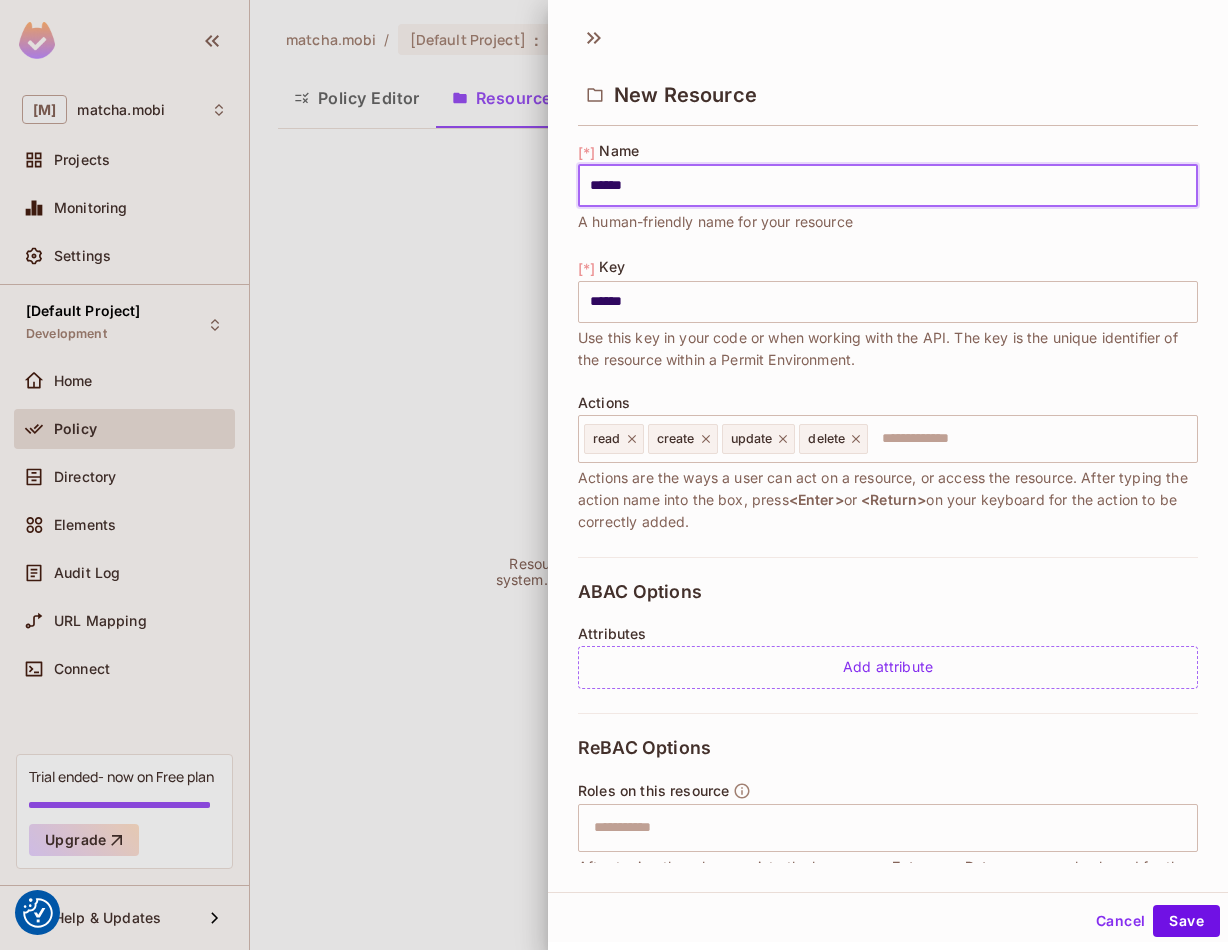 type on "*******" 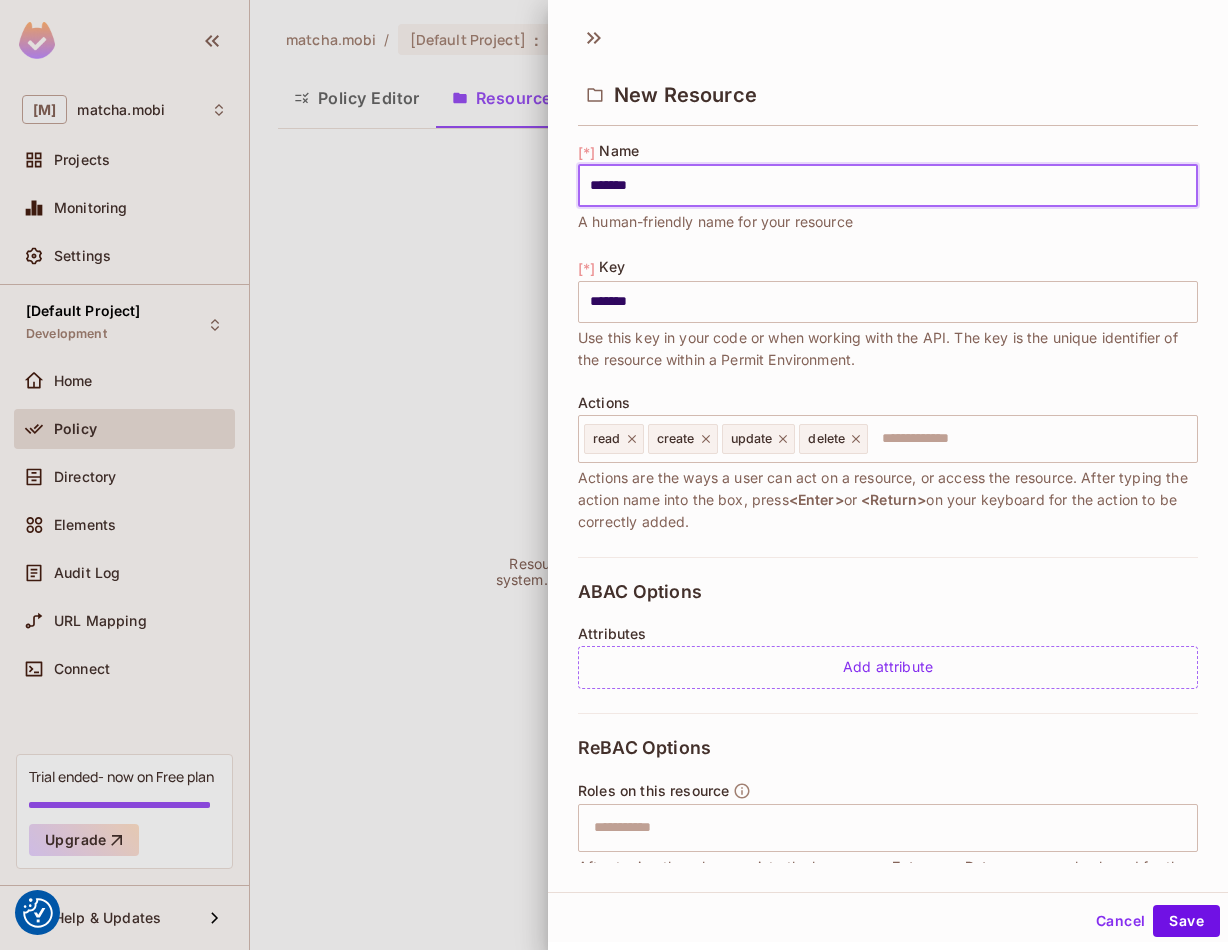 type on "[********]" 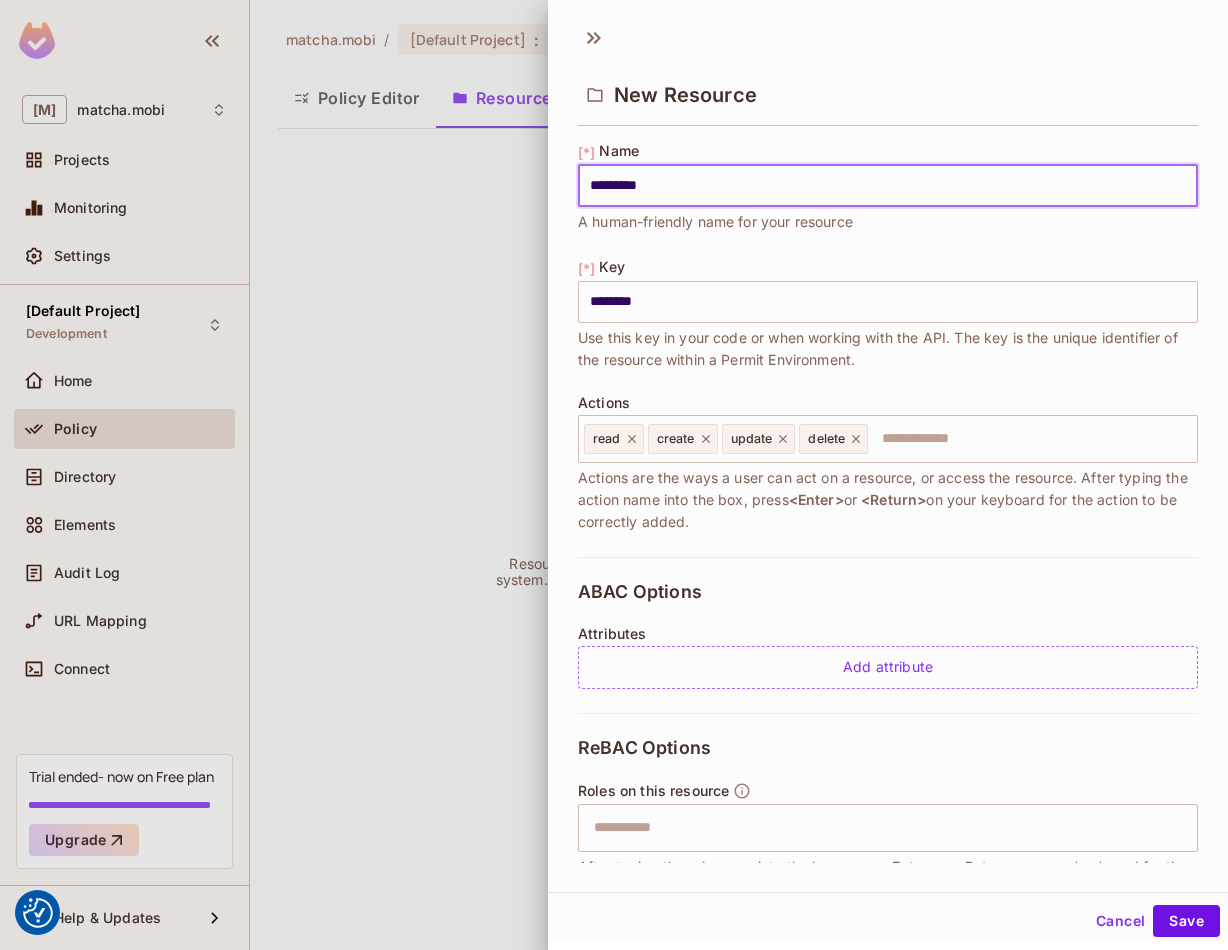 type on "**********" 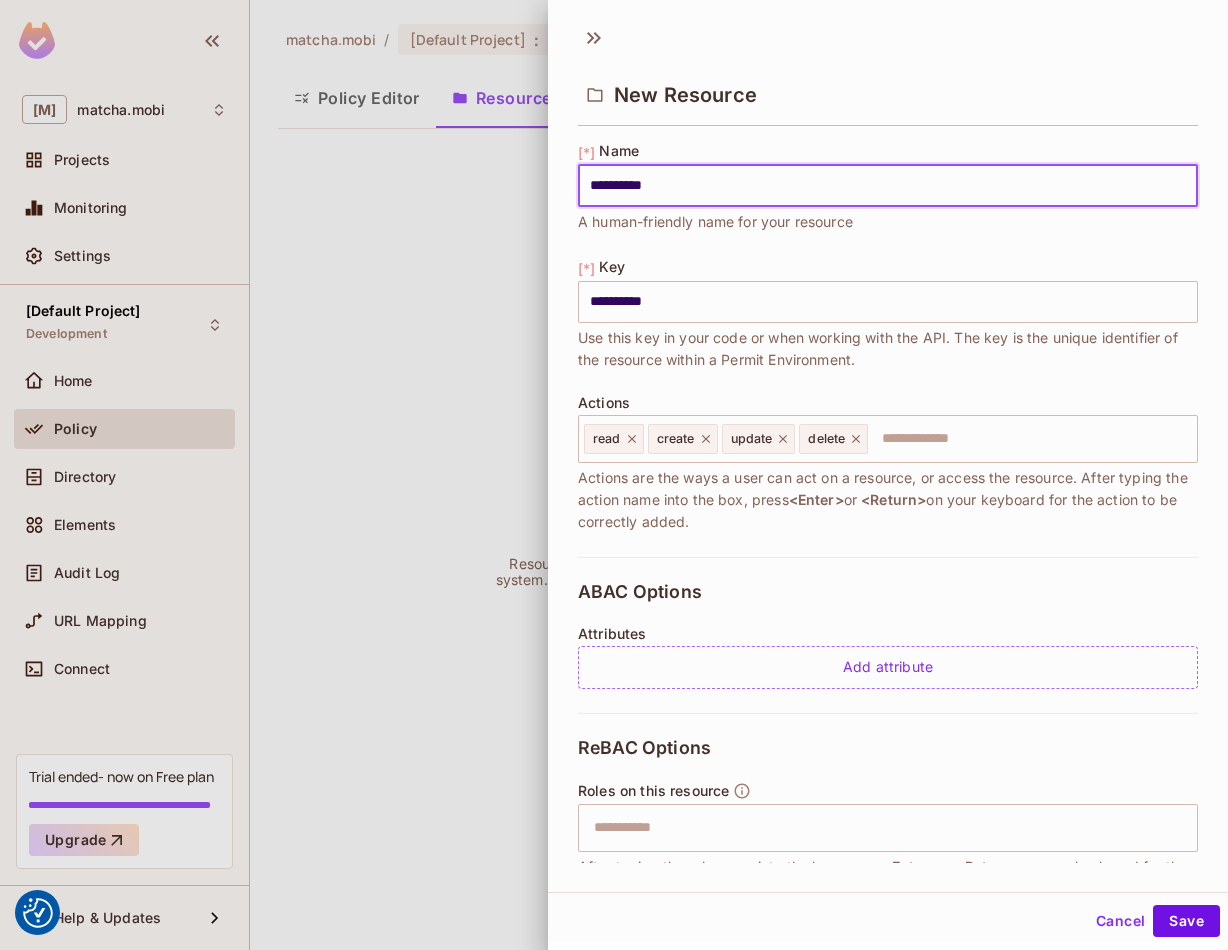 type on "*********" 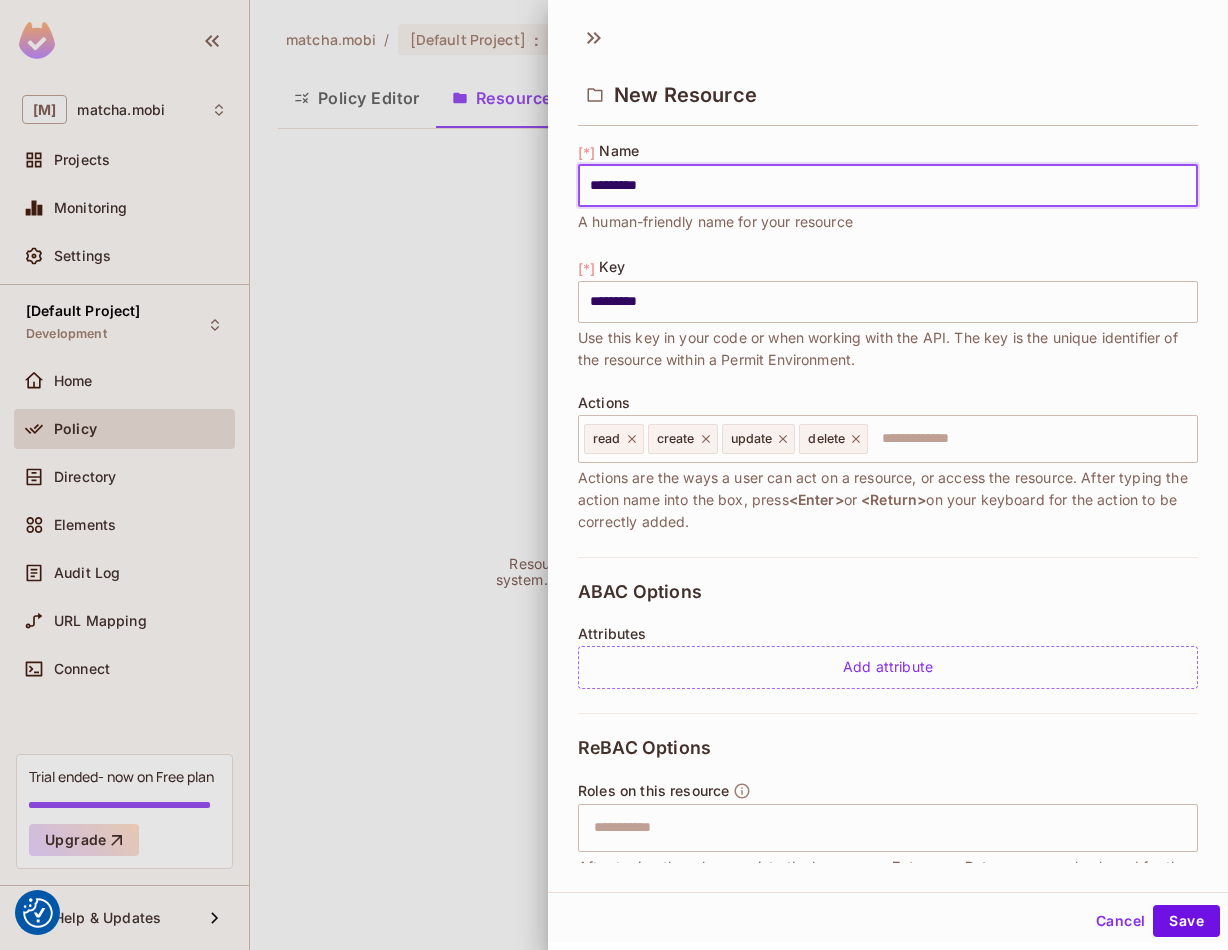 type on "**********" 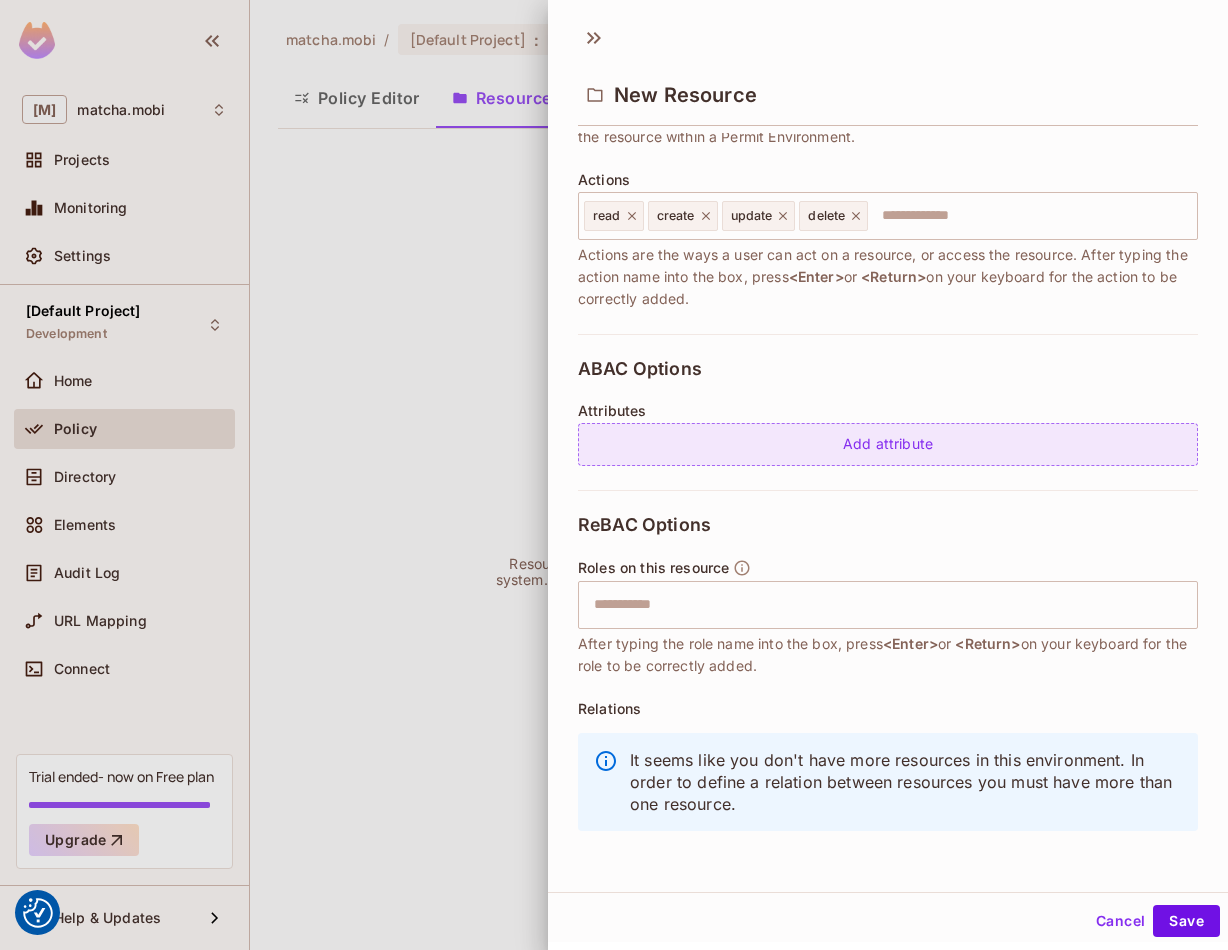 scroll, scrollTop: 227, scrollLeft: 0, axis: vertical 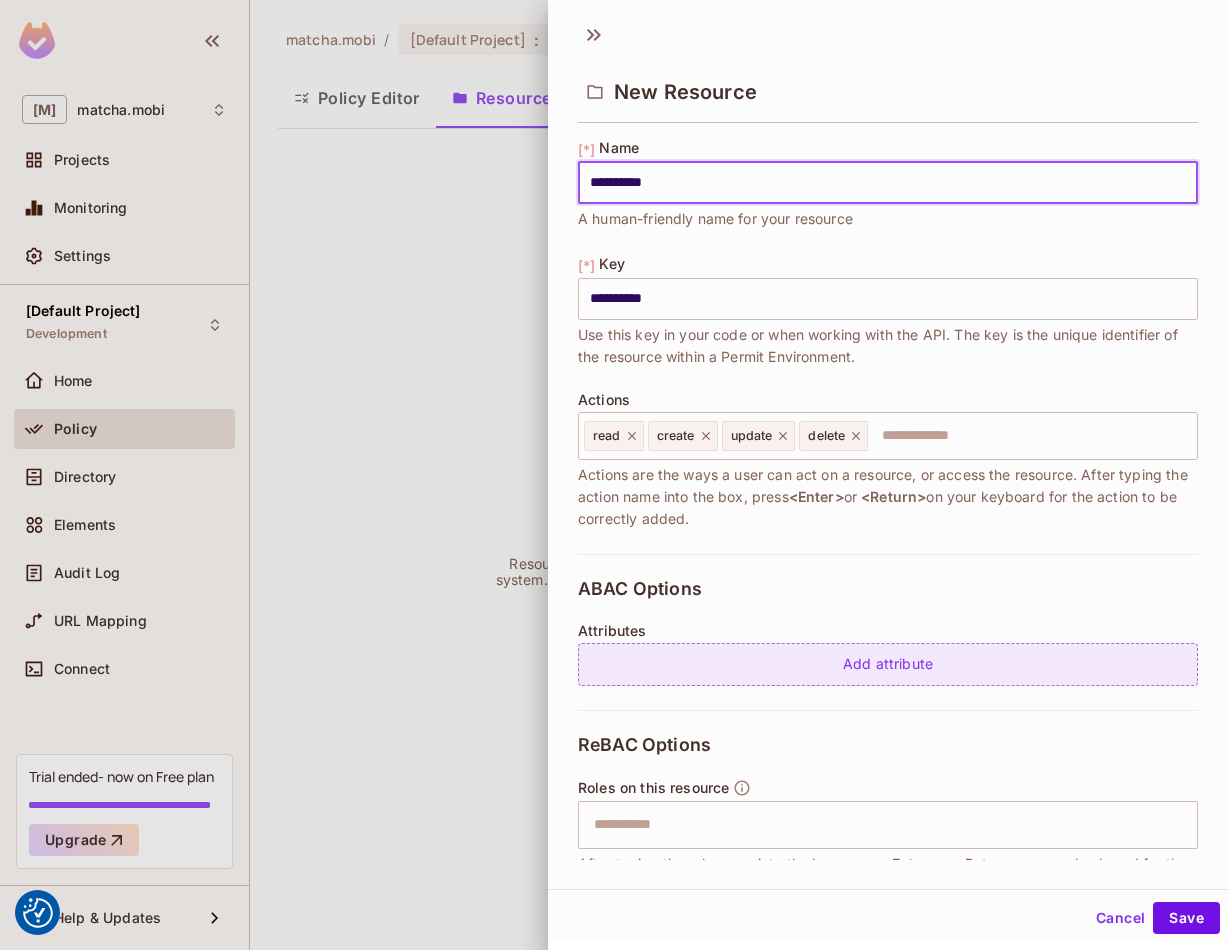 type on "**********" 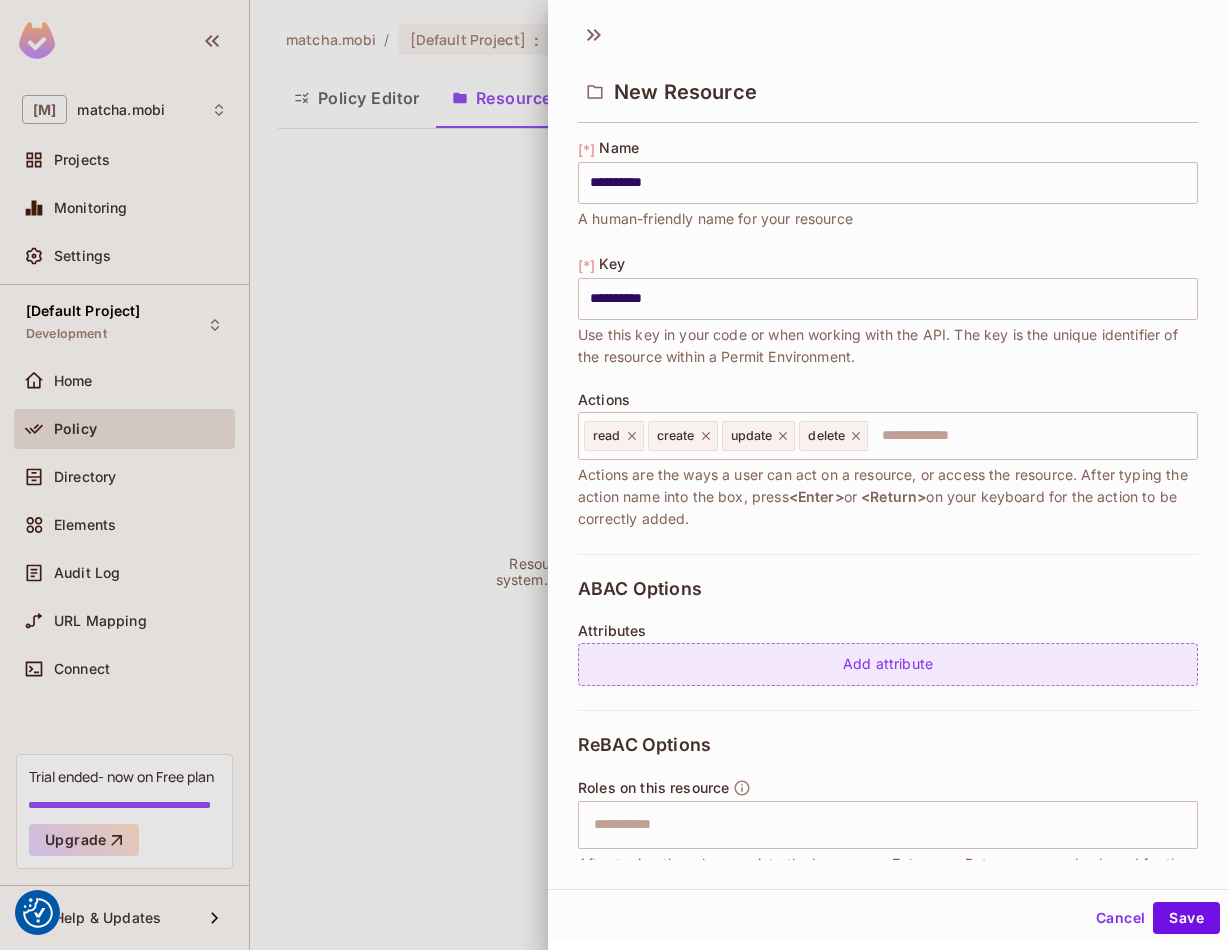 click on "Add attribute" at bounding box center (888, 664) 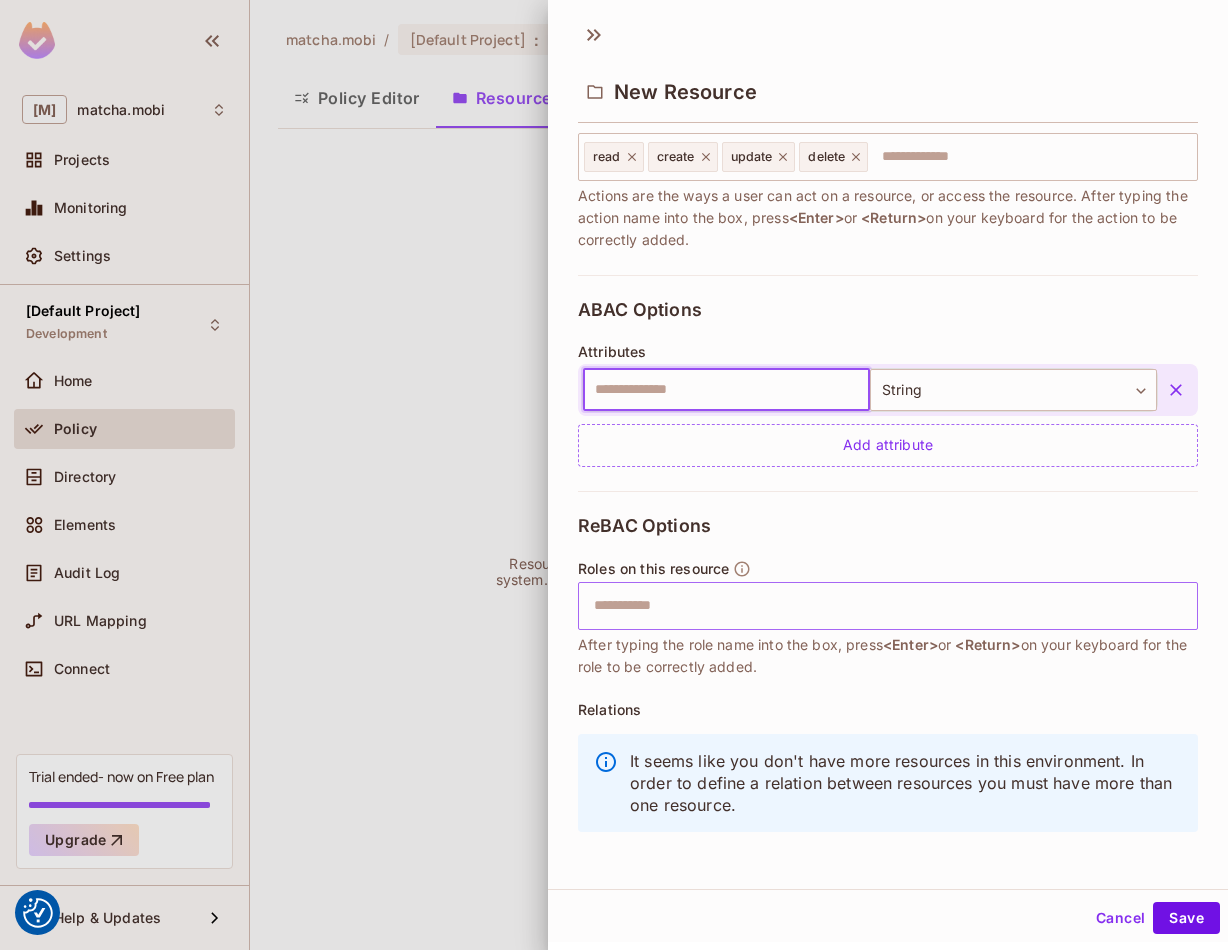 scroll, scrollTop: 287, scrollLeft: 0, axis: vertical 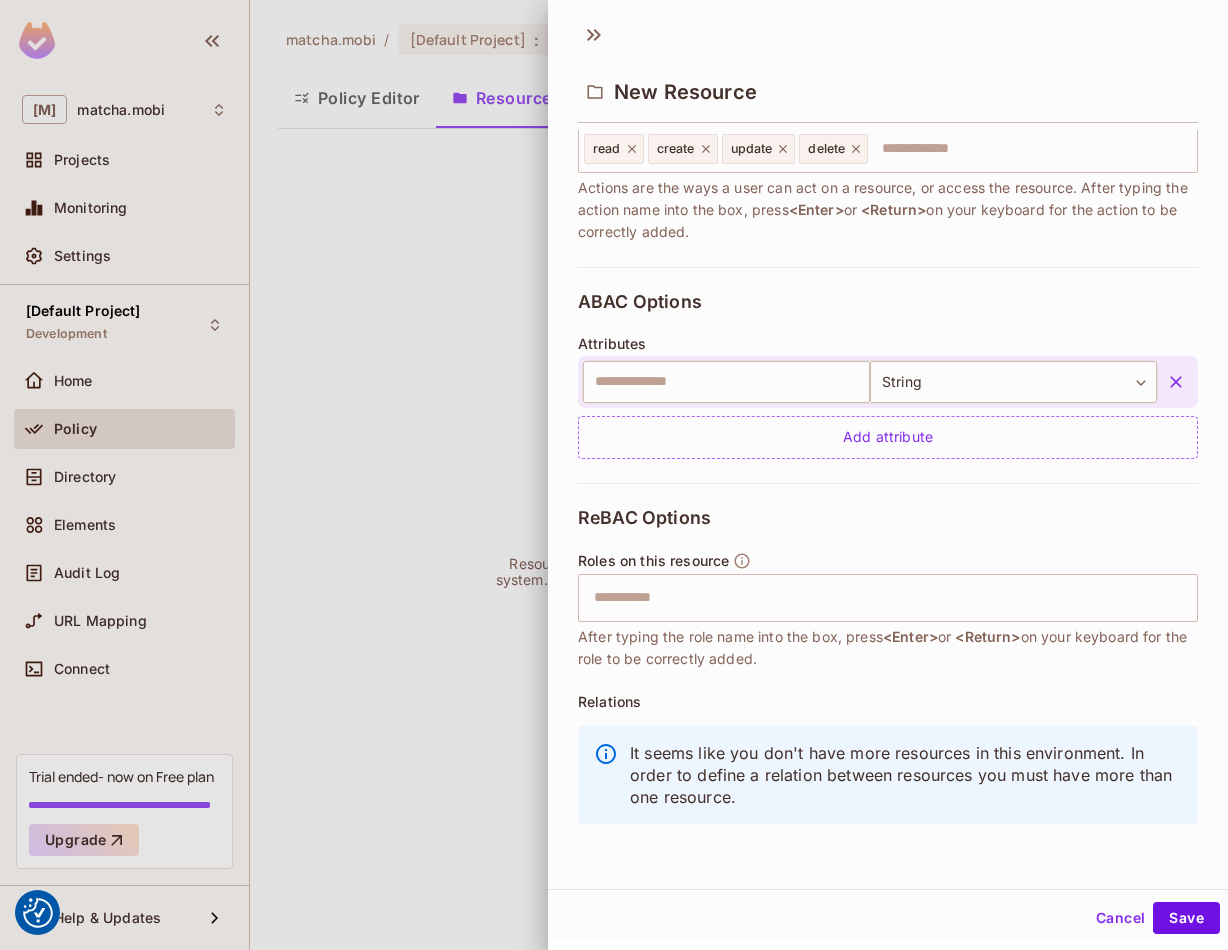click at bounding box center (614, 475) 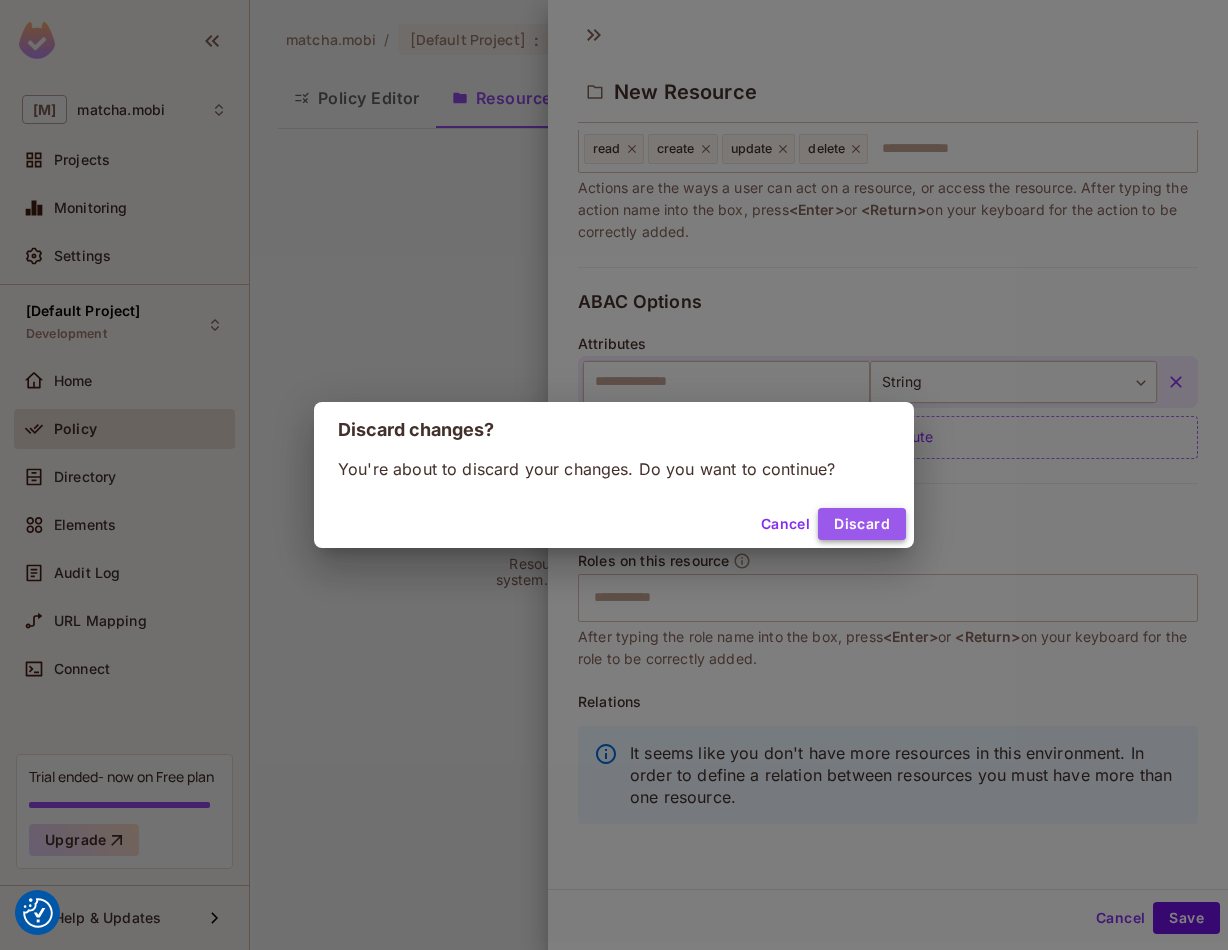 click on "Discard" at bounding box center [862, 524] 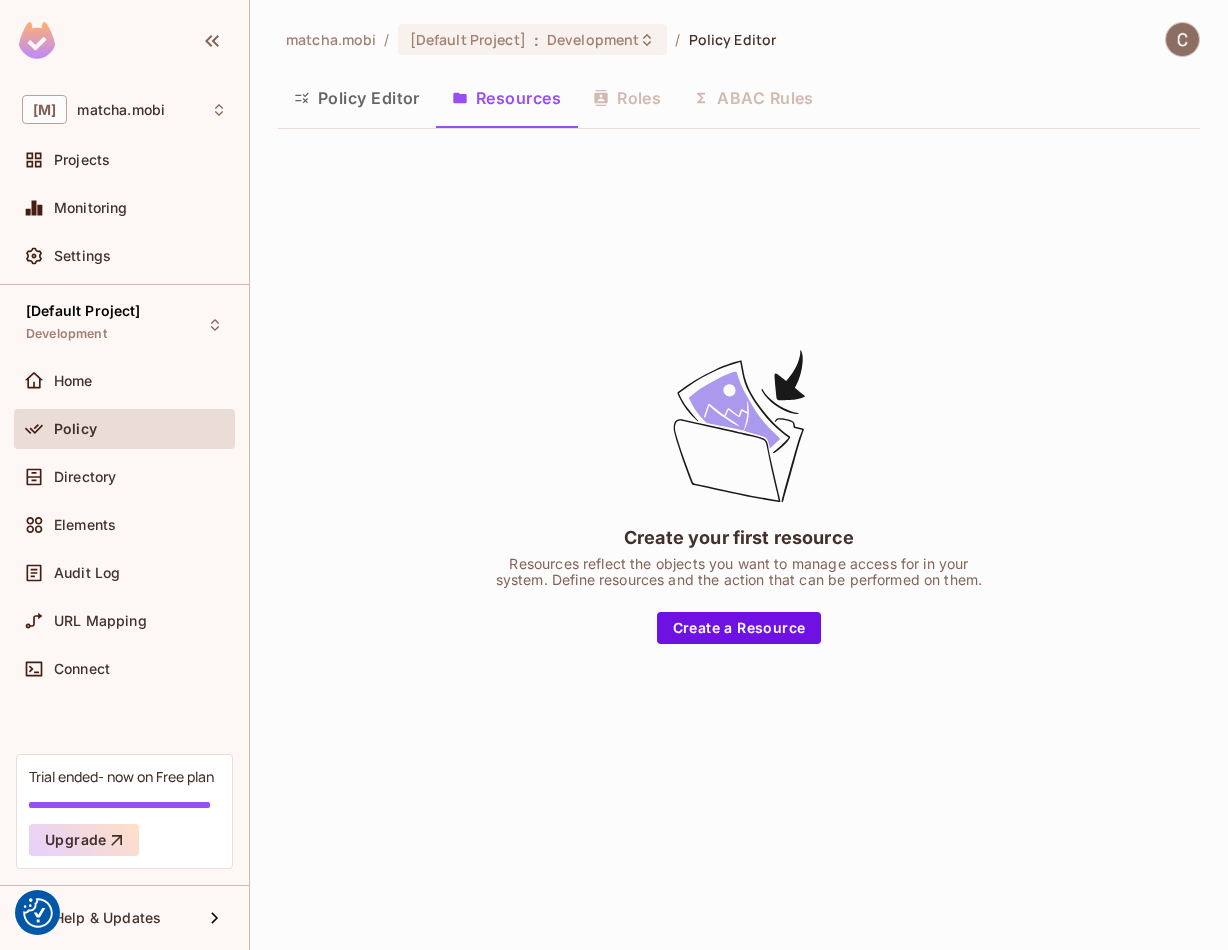 click on "Policy" at bounding box center (75, 429) 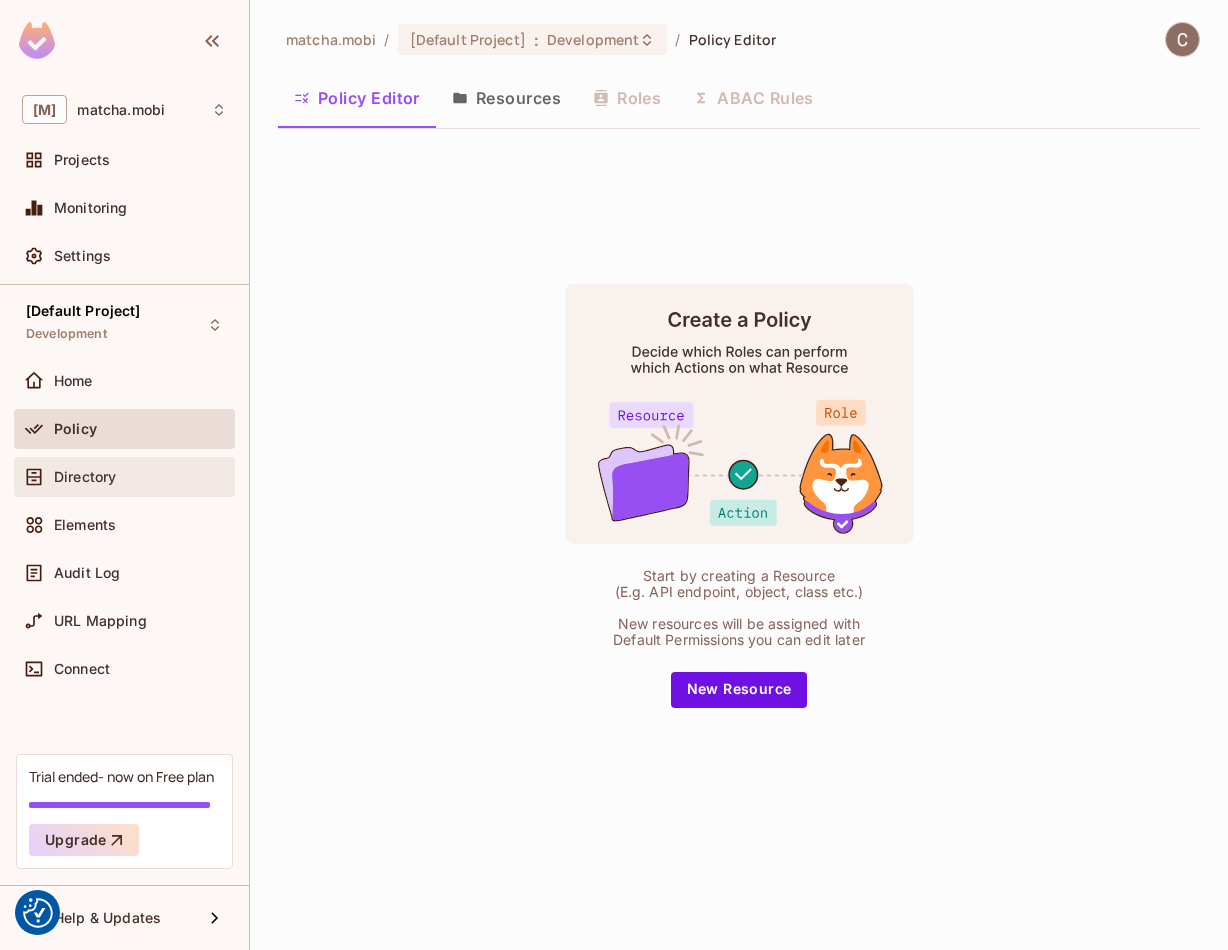 click on "Directory" at bounding box center [124, 477] 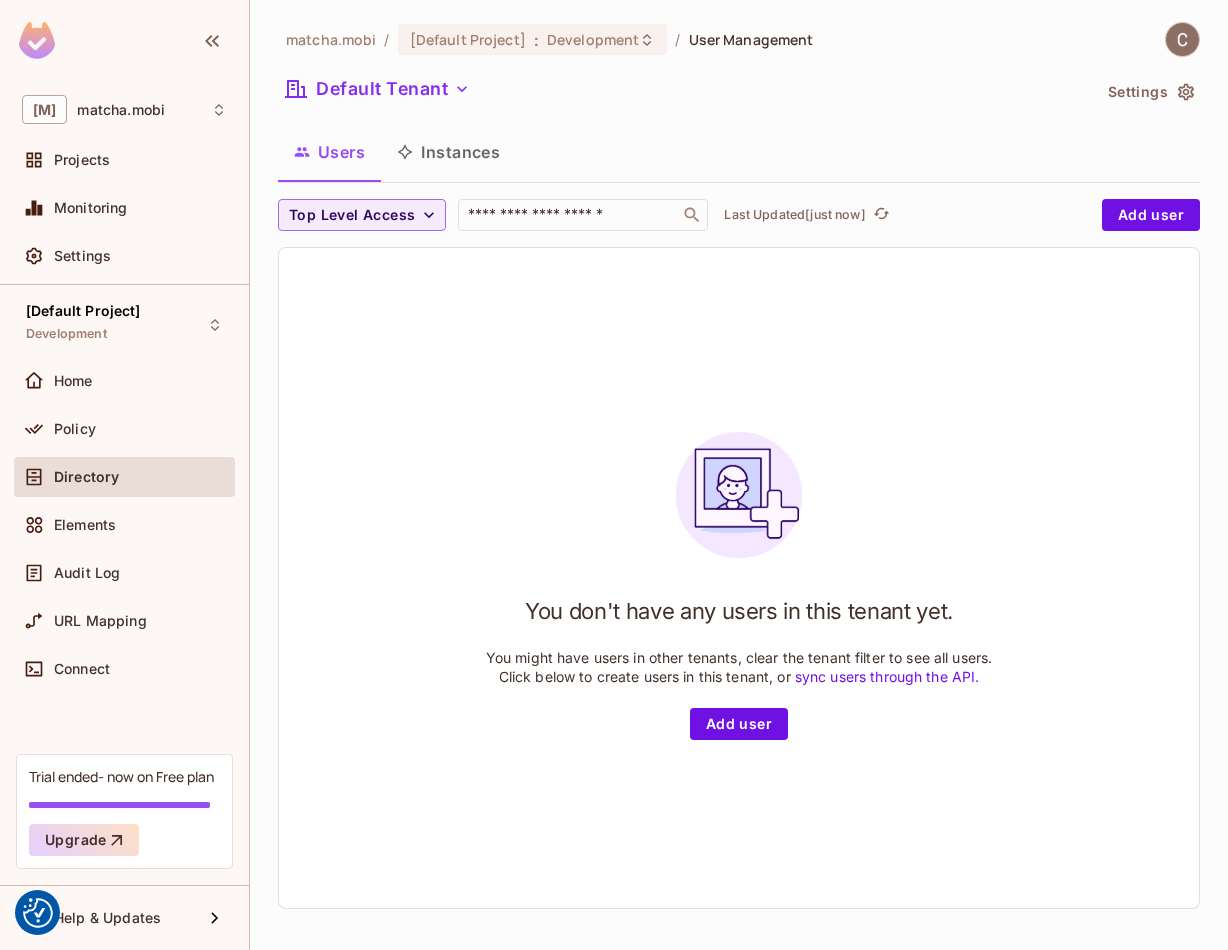 click on "[M] [COMPANY] Projects Monitoring Settings" at bounding box center [124, 186] 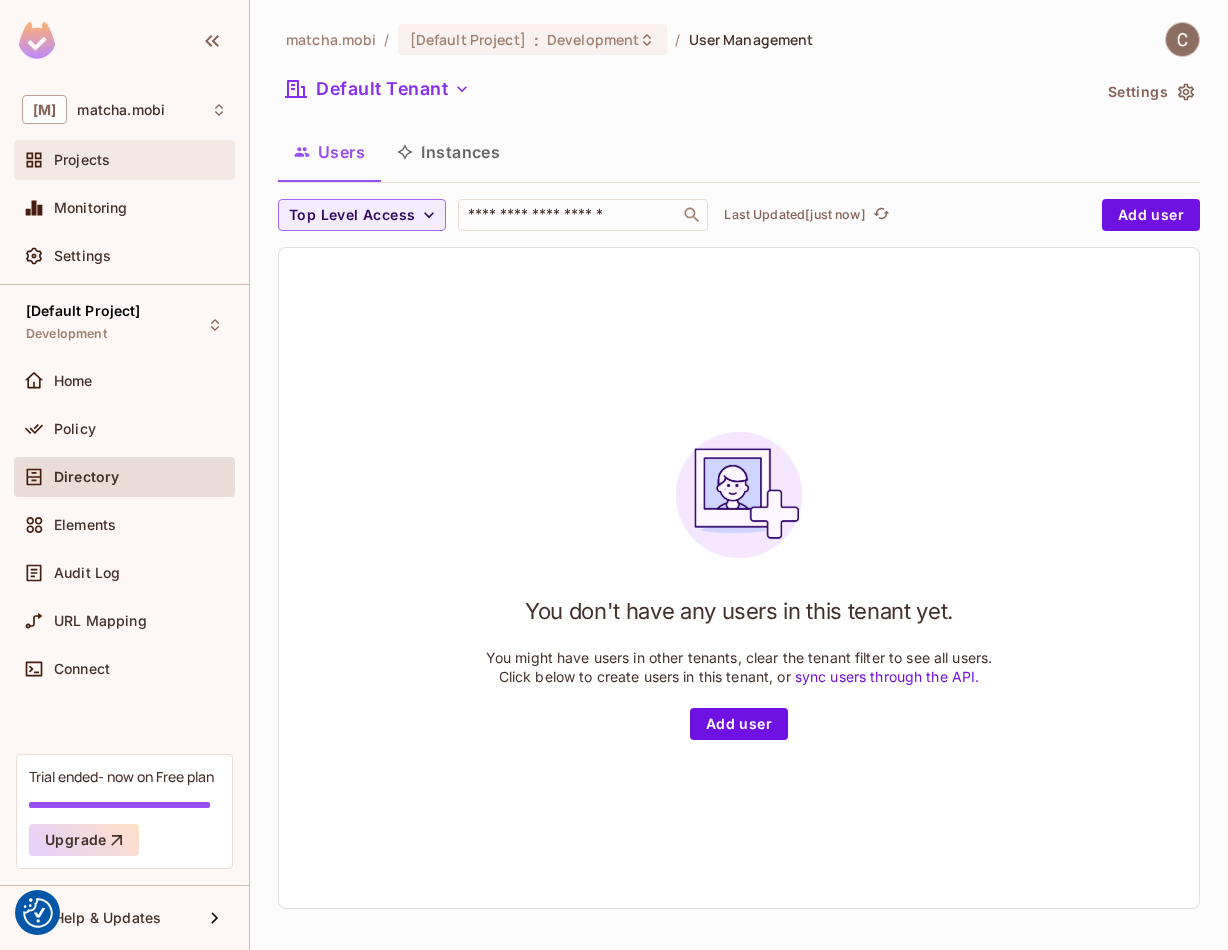 click on "Projects" at bounding box center (124, 160) 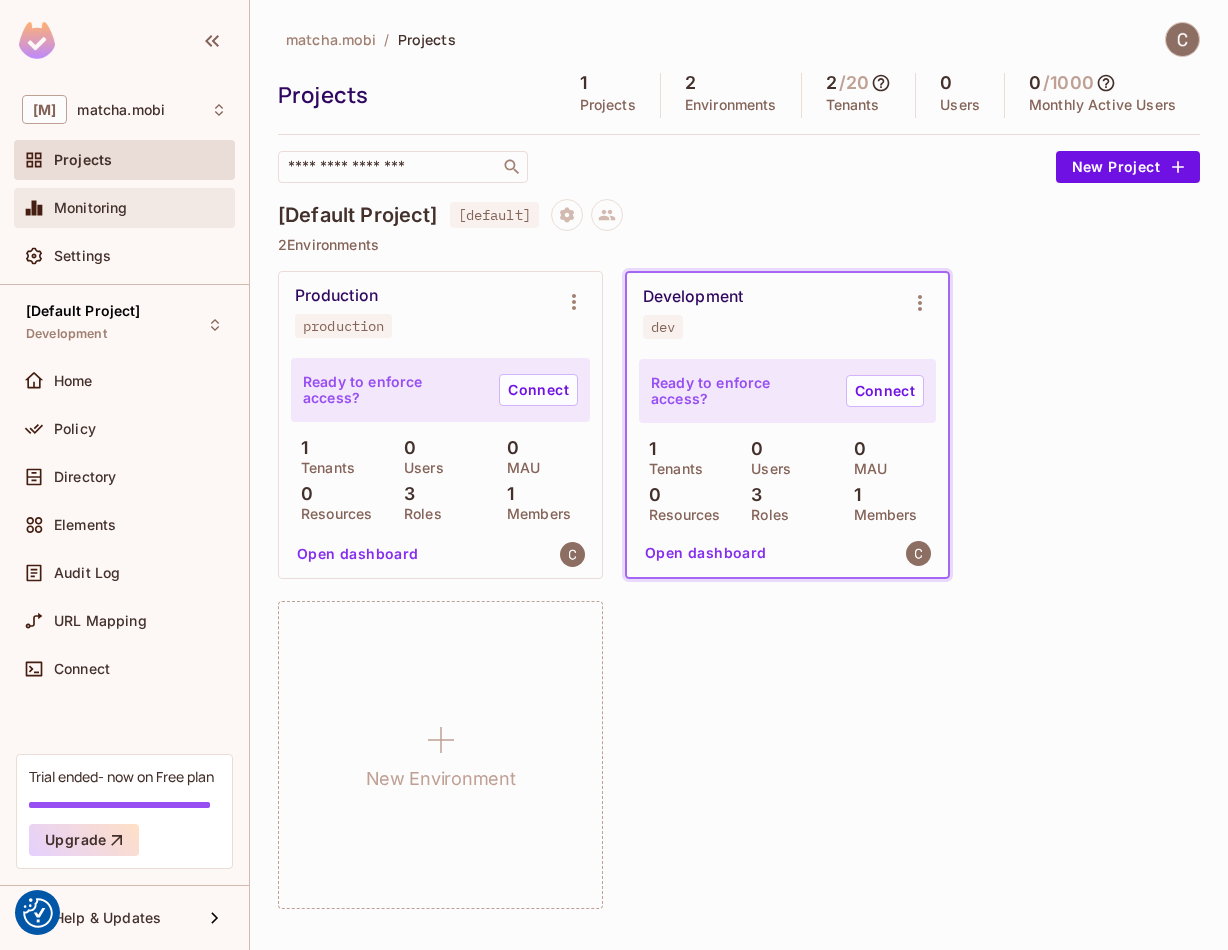 click on "Monitoring" at bounding box center [124, 208] 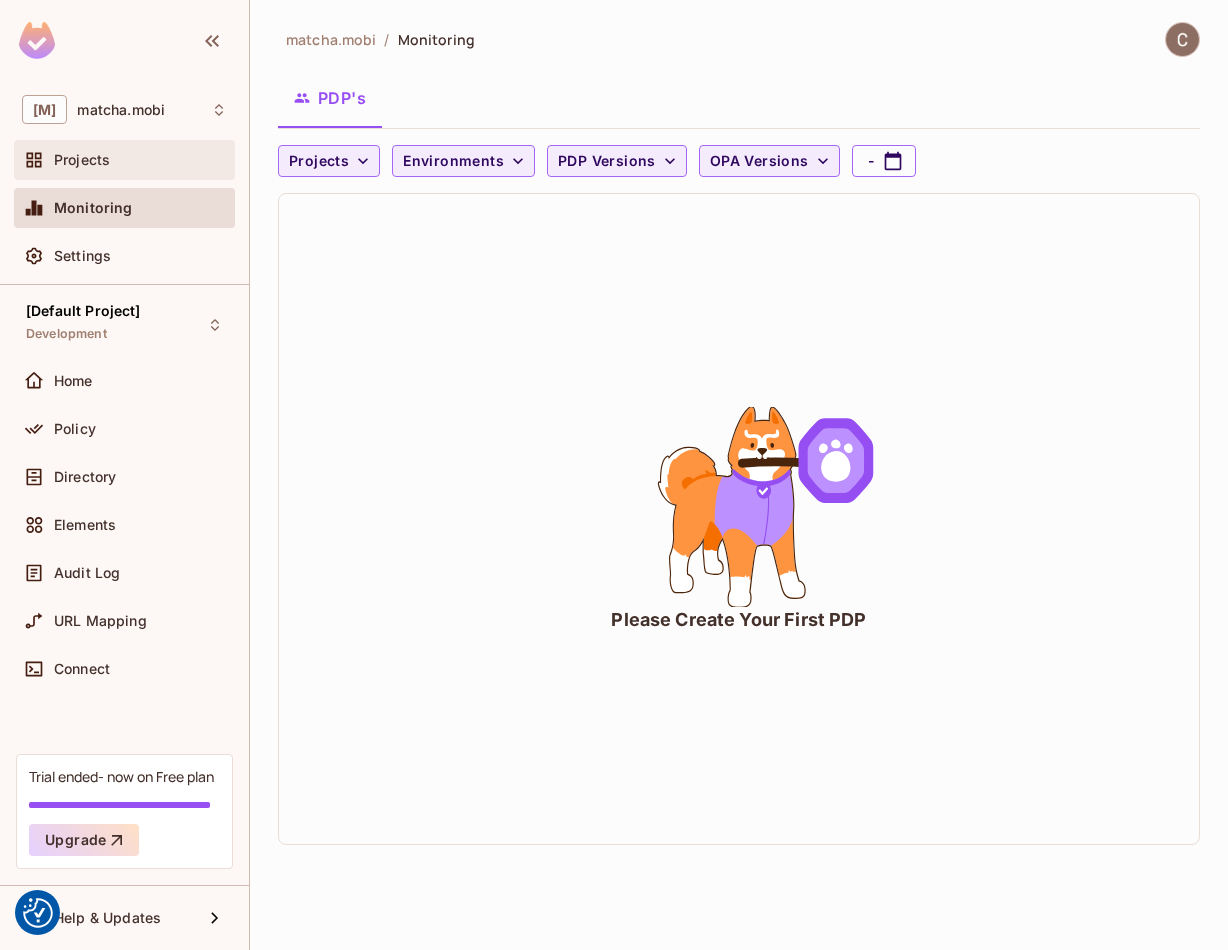 click on "Projects" at bounding box center [82, 160] 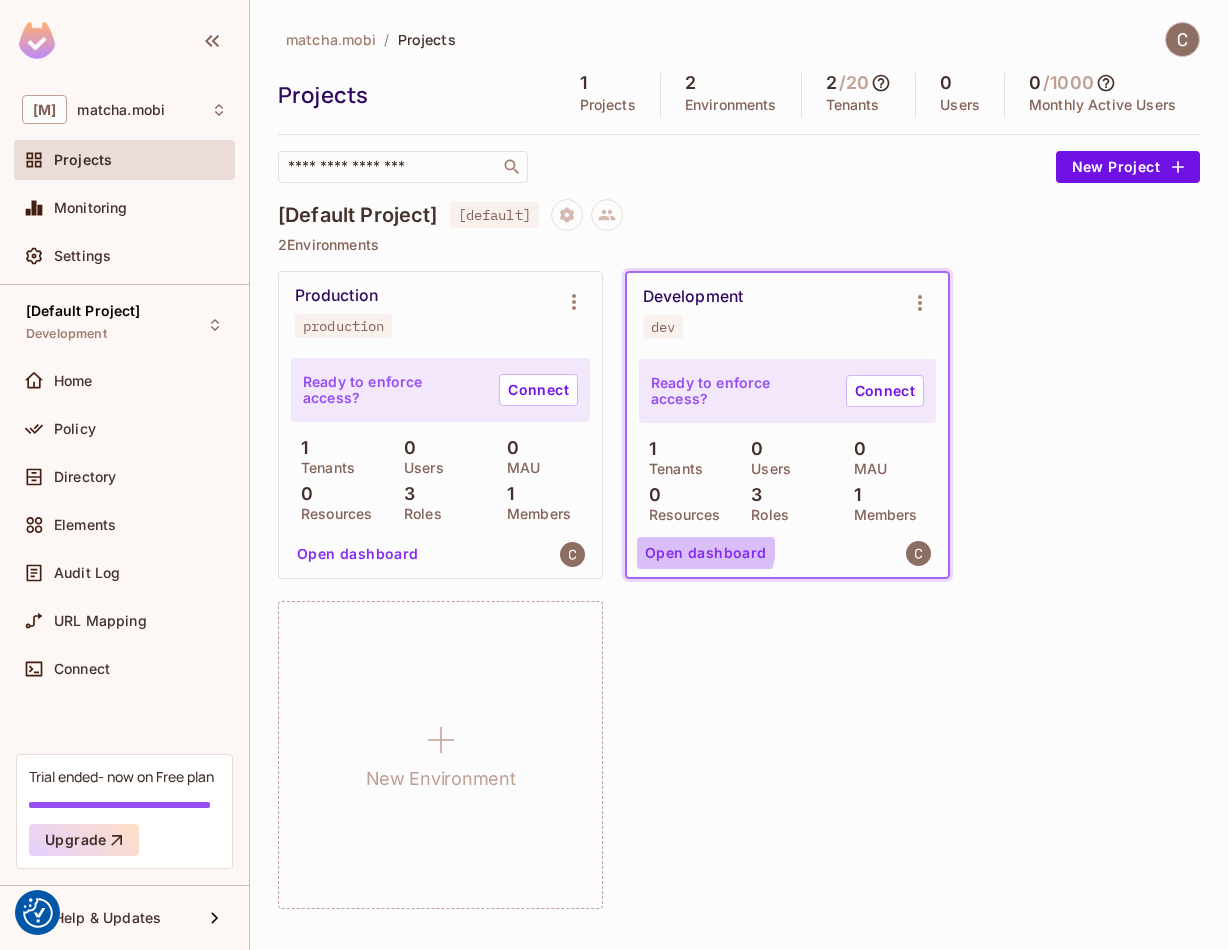 click on "Open dashboard" at bounding box center [706, 553] 